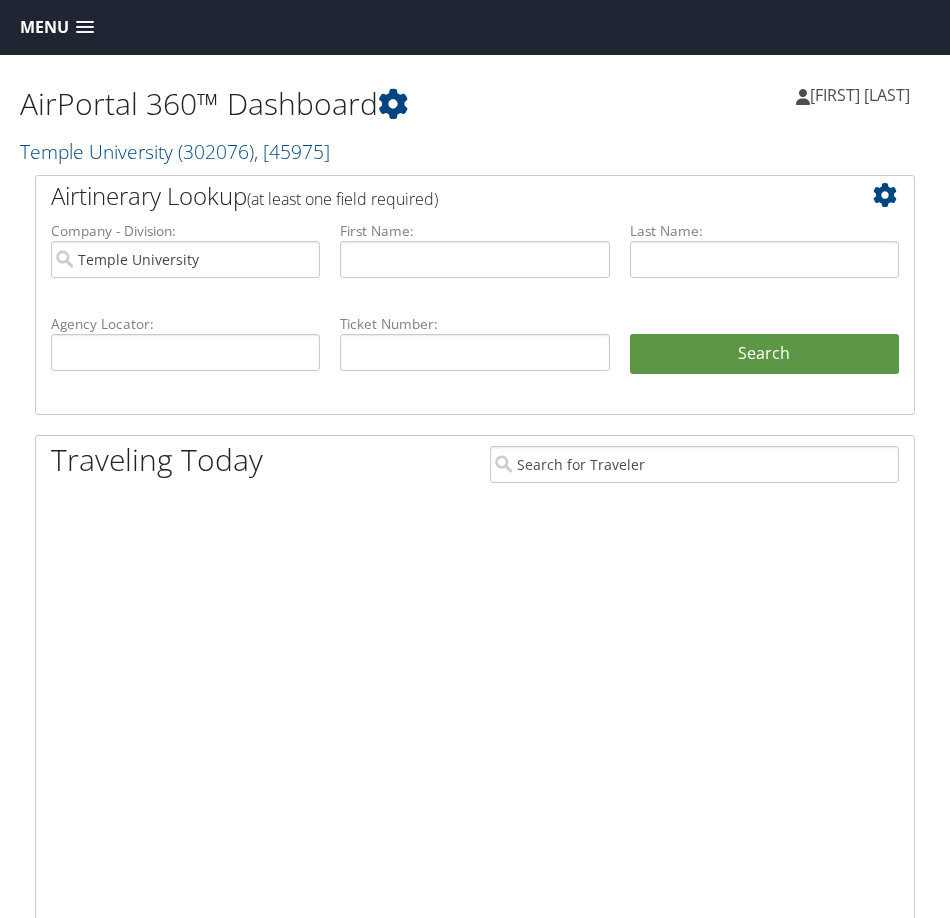 scroll, scrollTop: 0, scrollLeft: 0, axis: both 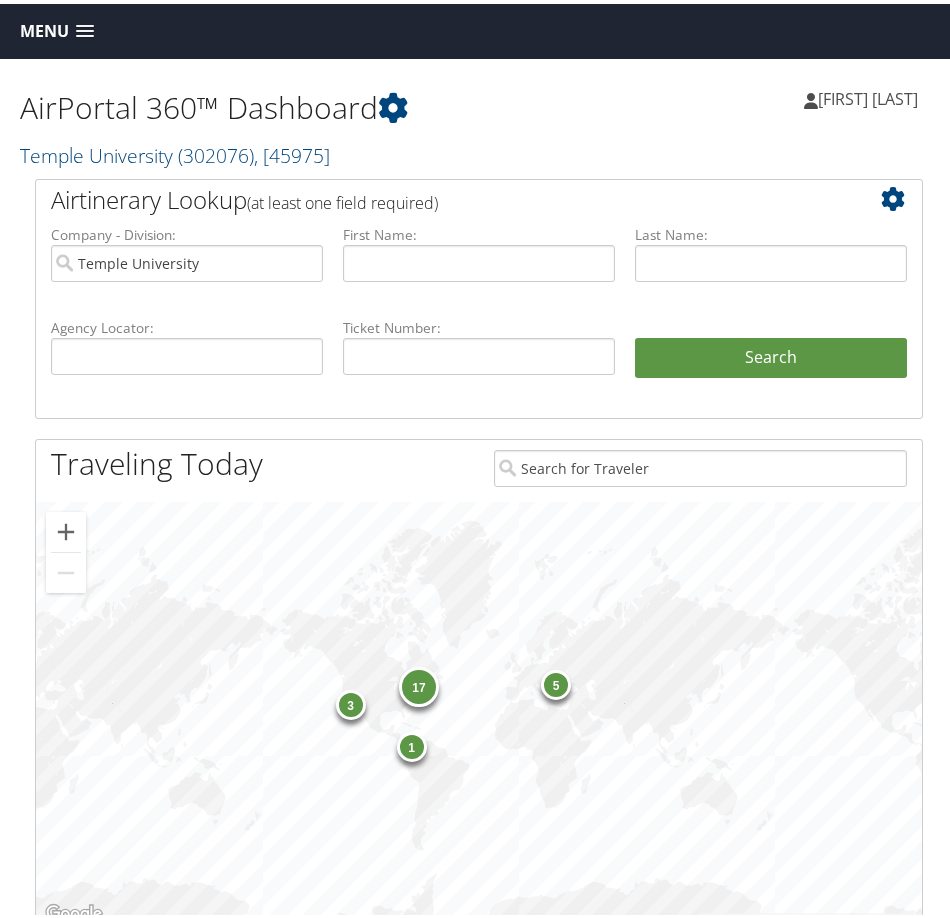 click on "Menu" at bounding box center [44, 27] 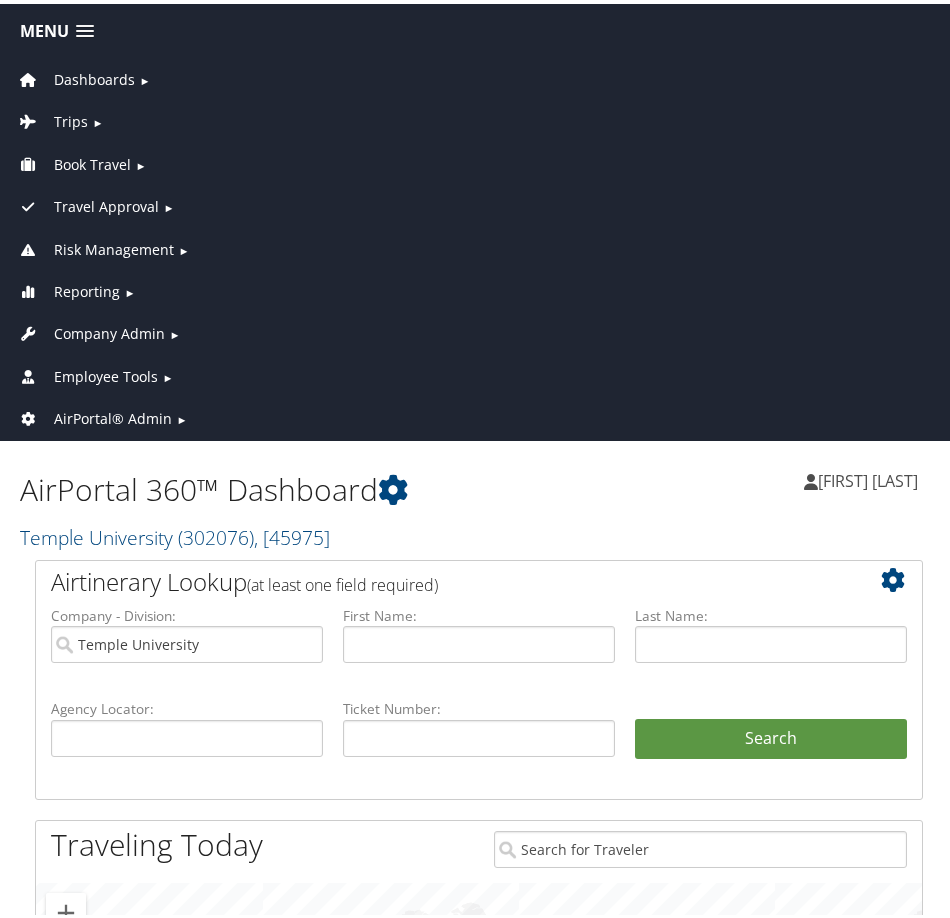 click on "Travel Approval" at bounding box center (106, 203) 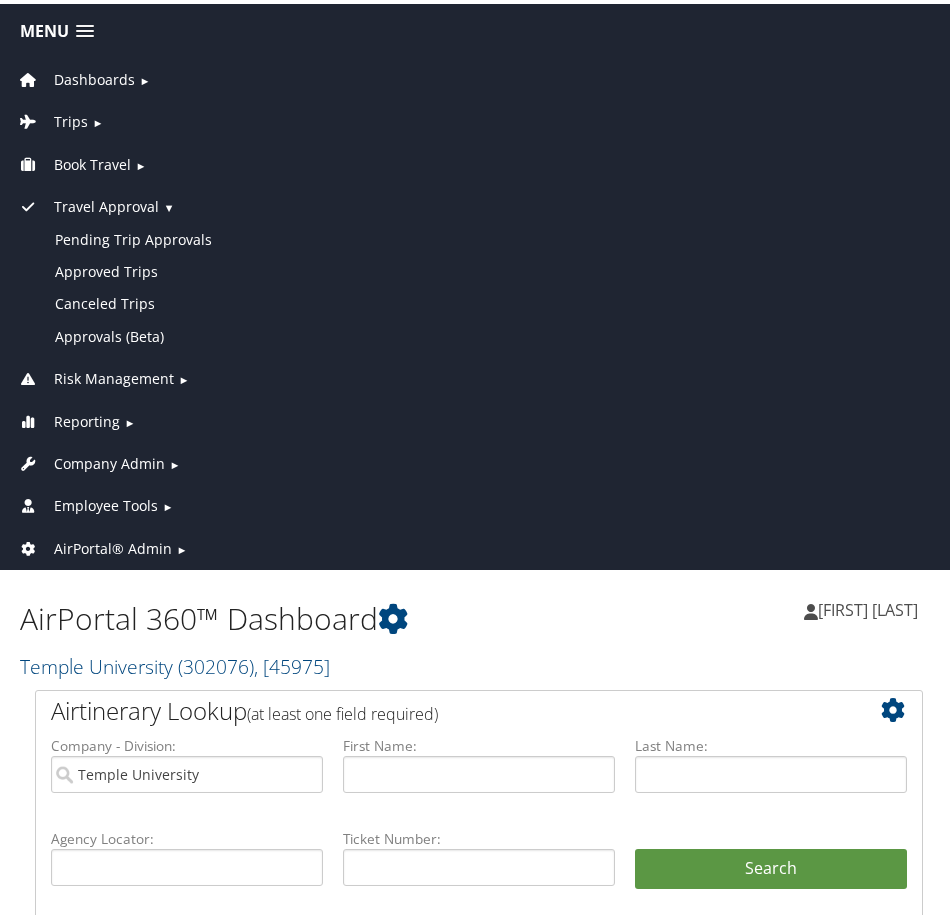 click on "Travel Approval" at bounding box center [106, 203] 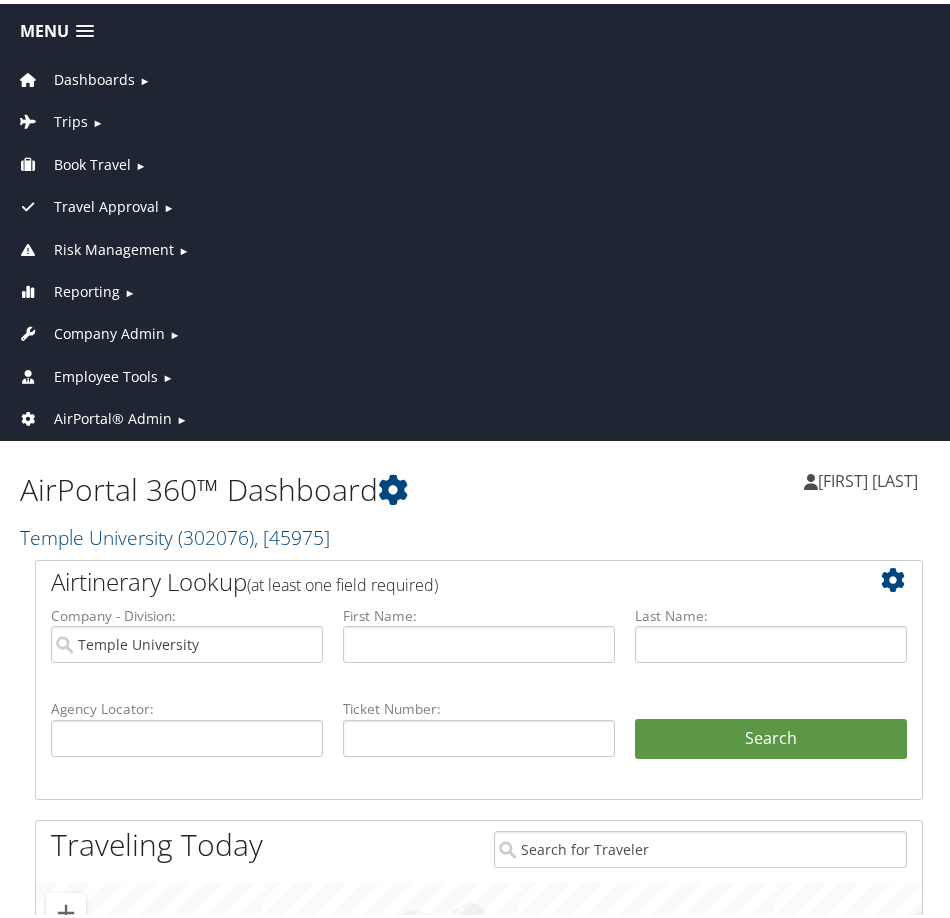 click on "Book Travel" at bounding box center (92, 161) 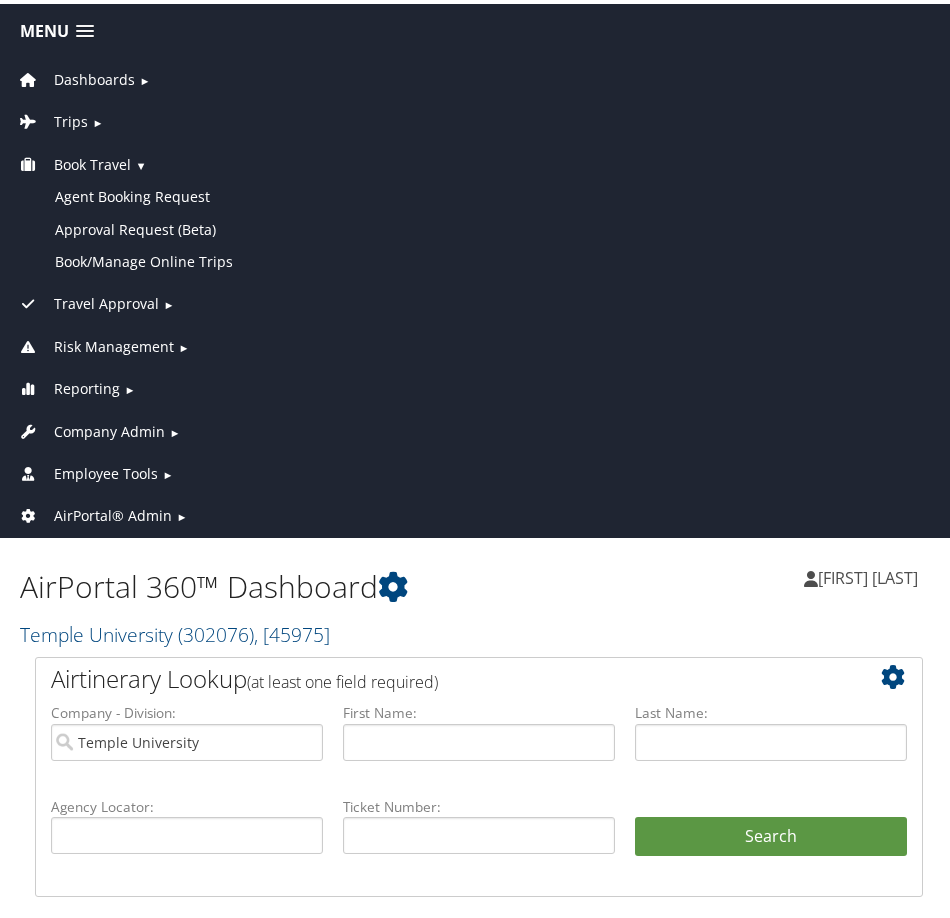 click on "Book Travel" at bounding box center (92, 161) 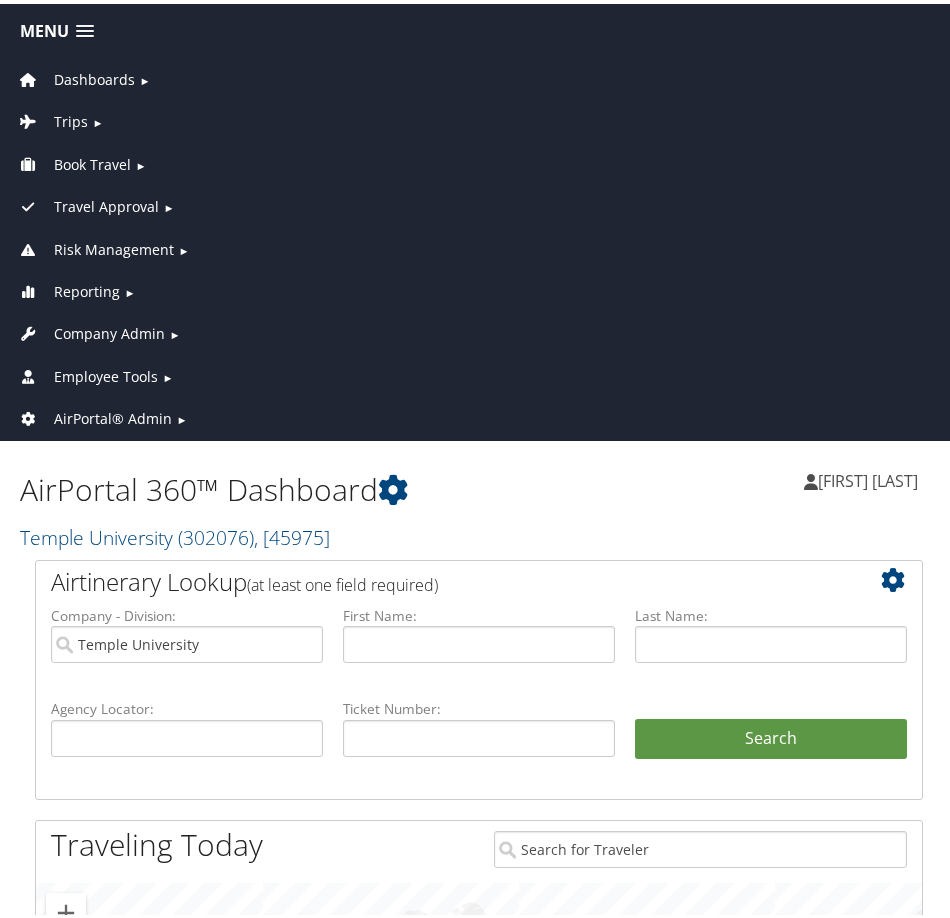 click on "Risk Management" at bounding box center [114, 246] 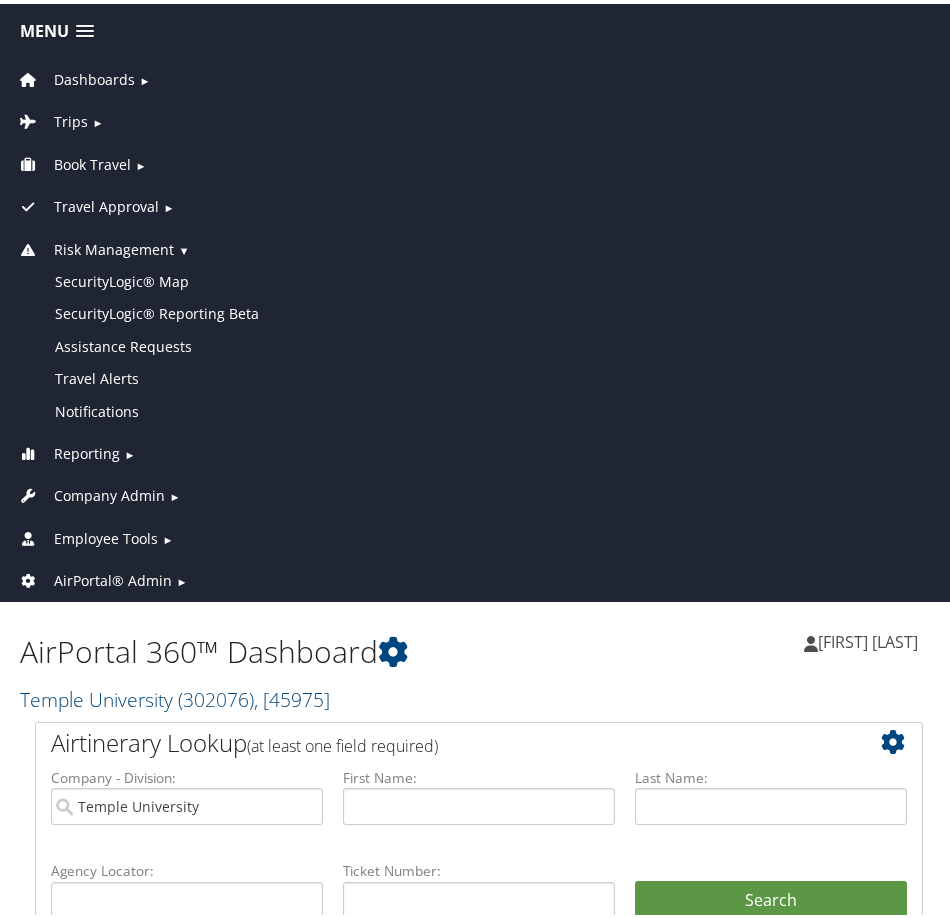 click on "Risk Management" at bounding box center [114, 246] 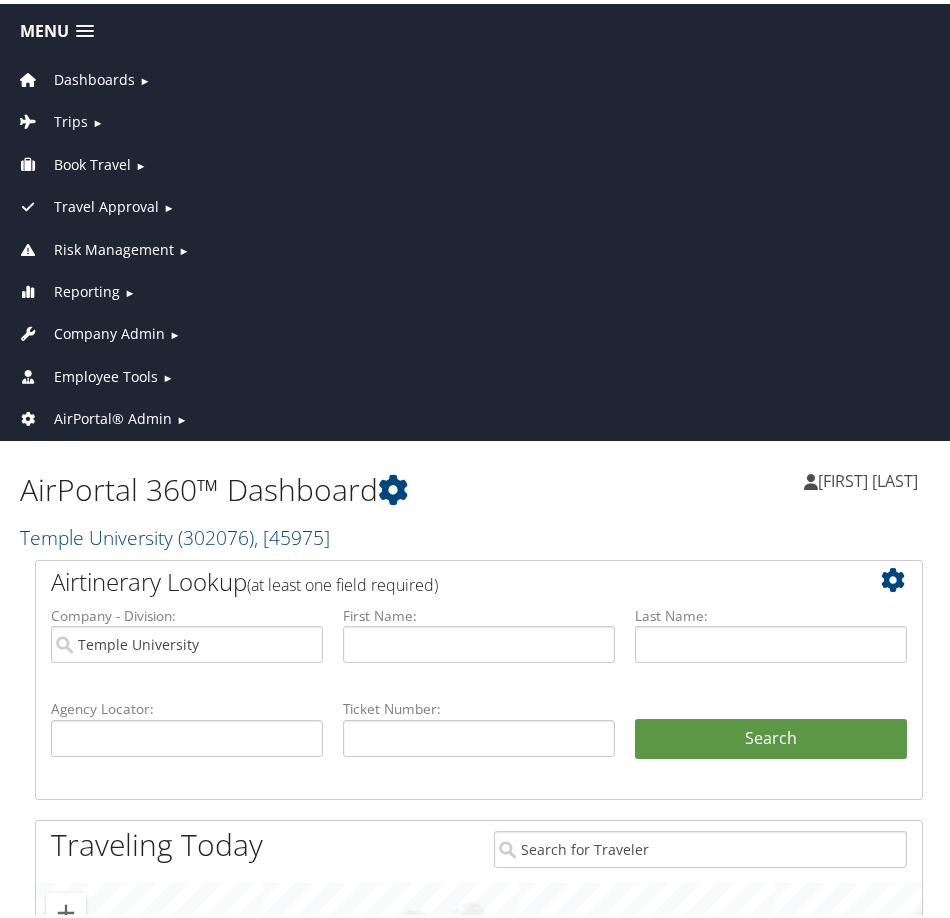 click on "Reporting" at bounding box center [87, 288] 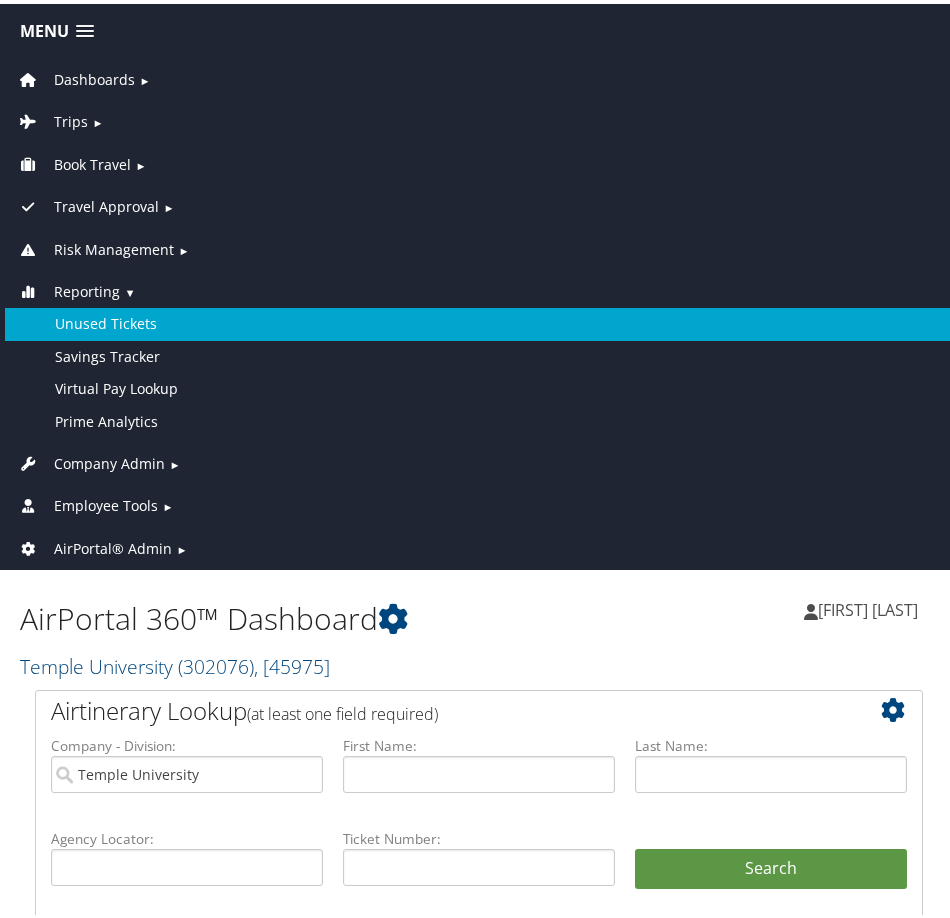 click on "Unused Tickets" at bounding box center (479, 320) 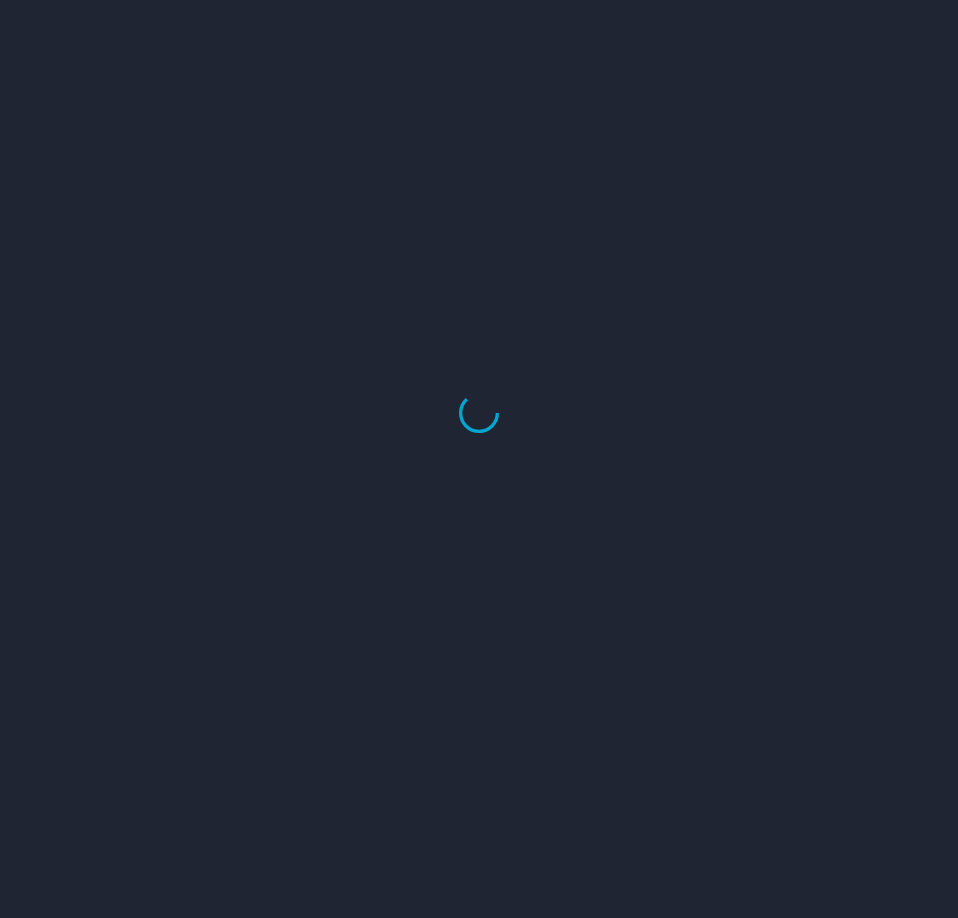 scroll, scrollTop: 0, scrollLeft: 0, axis: both 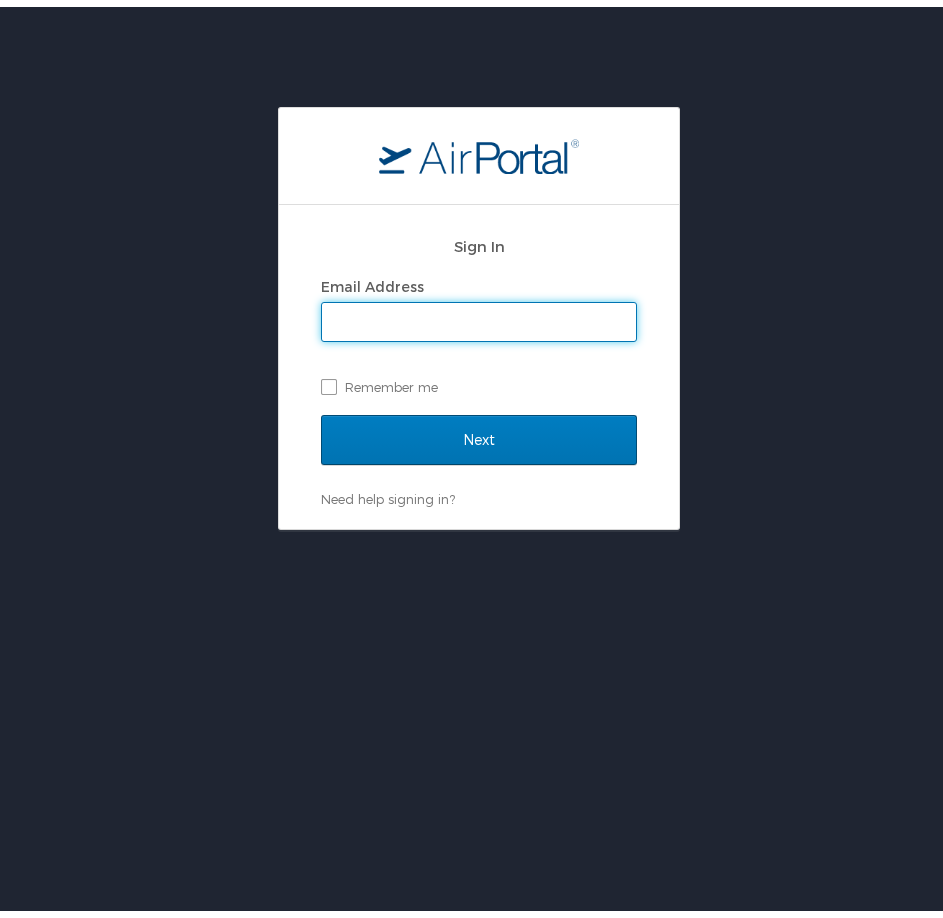 type on "[EMAIL]" 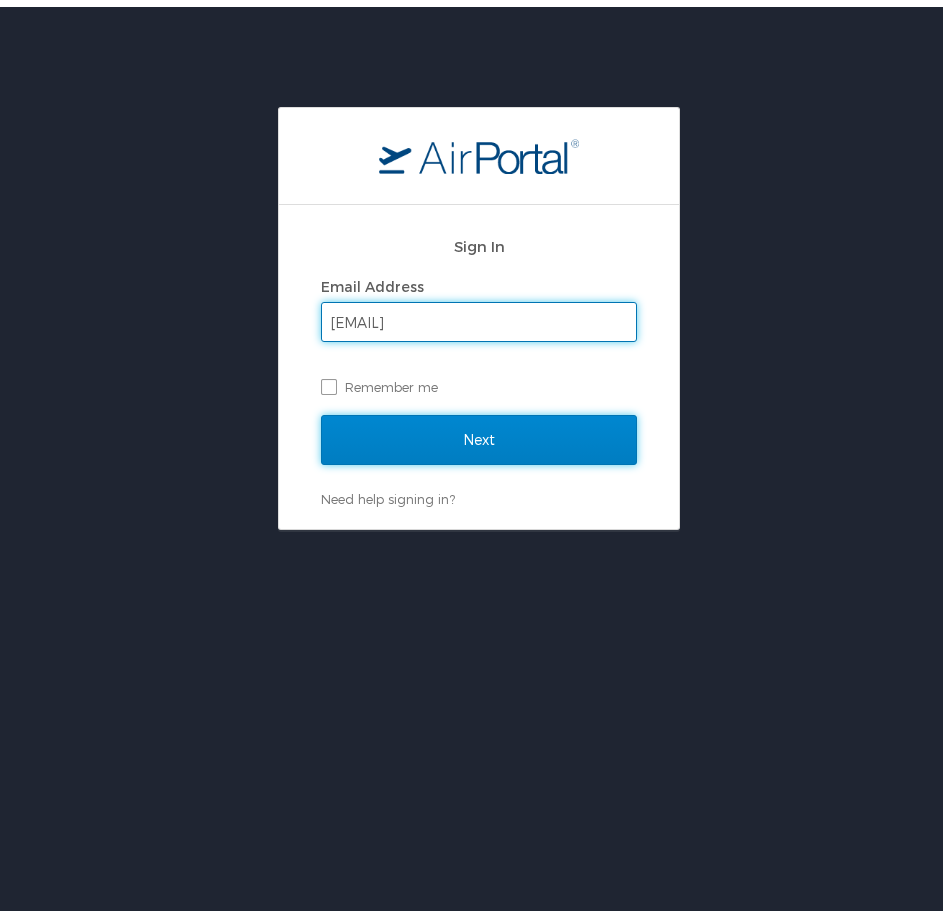 click on "Next" at bounding box center (479, 433) 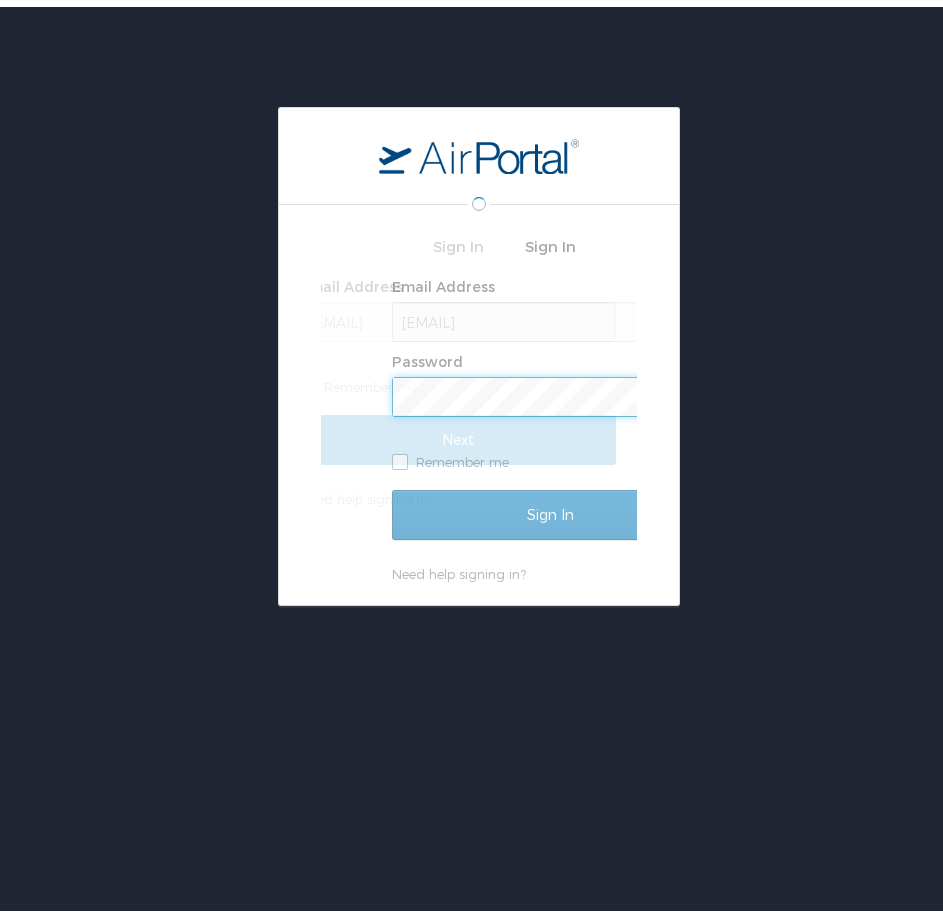 scroll, scrollTop: 0, scrollLeft: 0, axis: both 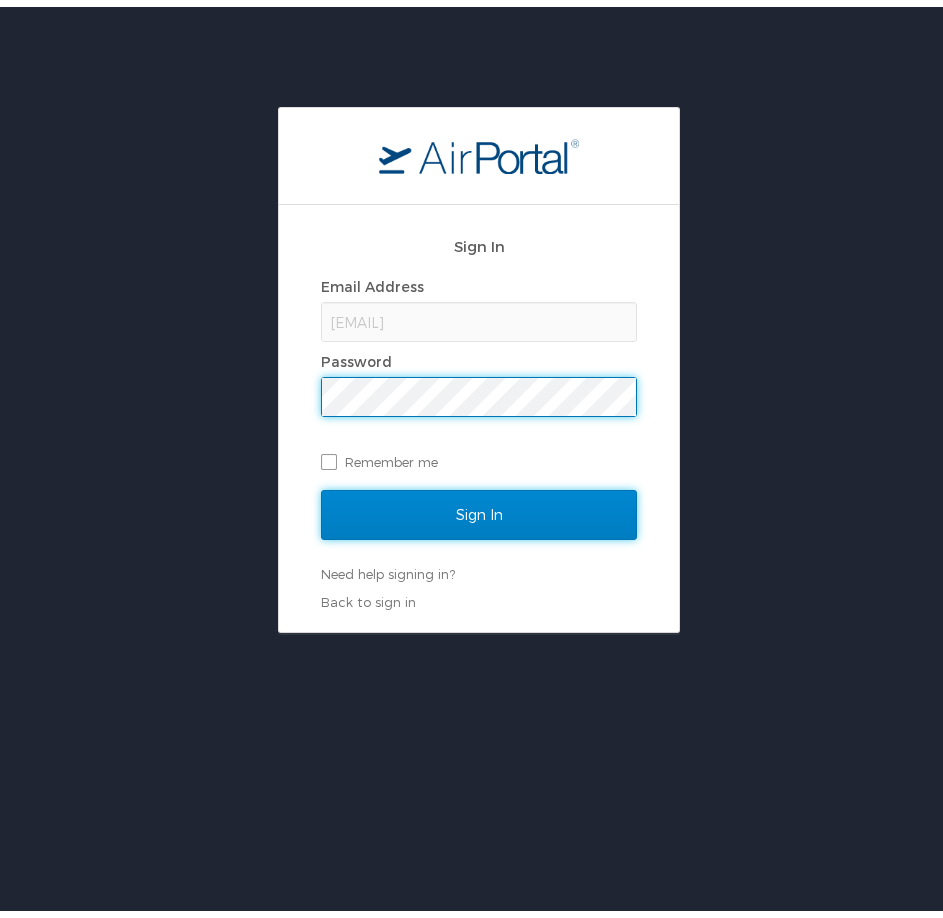 click on "Sign In" at bounding box center (479, 508) 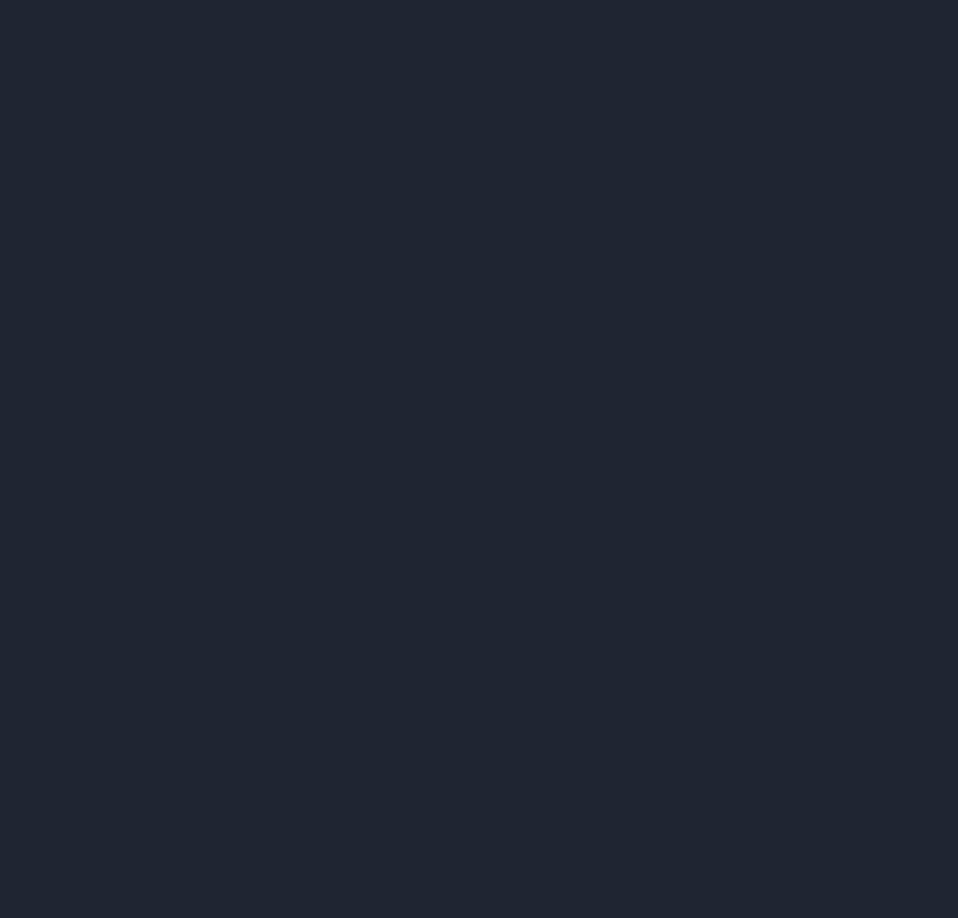 scroll, scrollTop: 0, scrollLeft: 0, axis: both 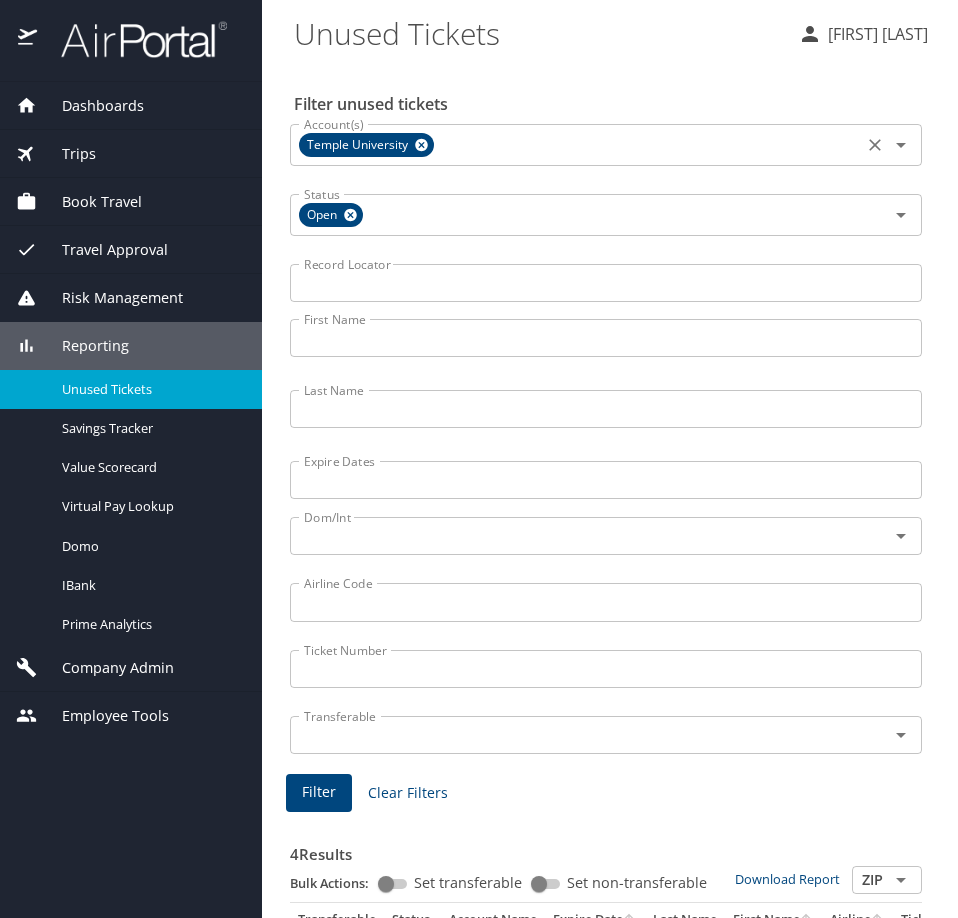 click 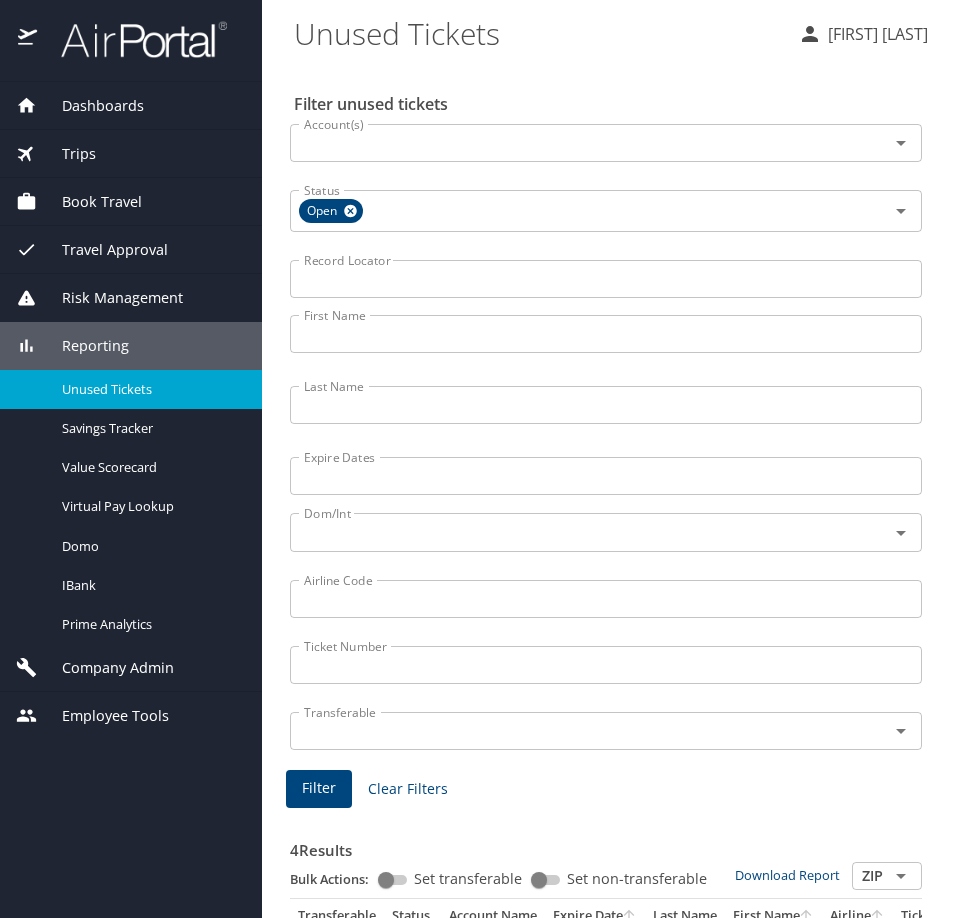 click on "Account(s)" at bounding box center [576, 143] 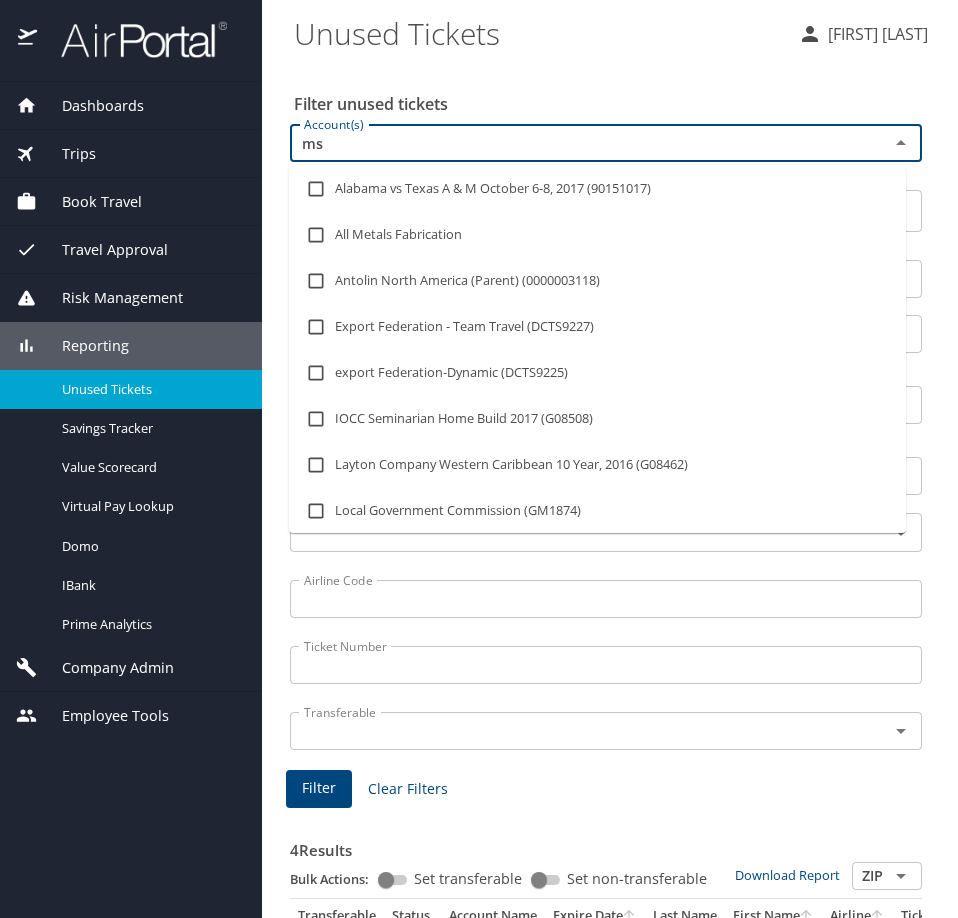 type on "msu" 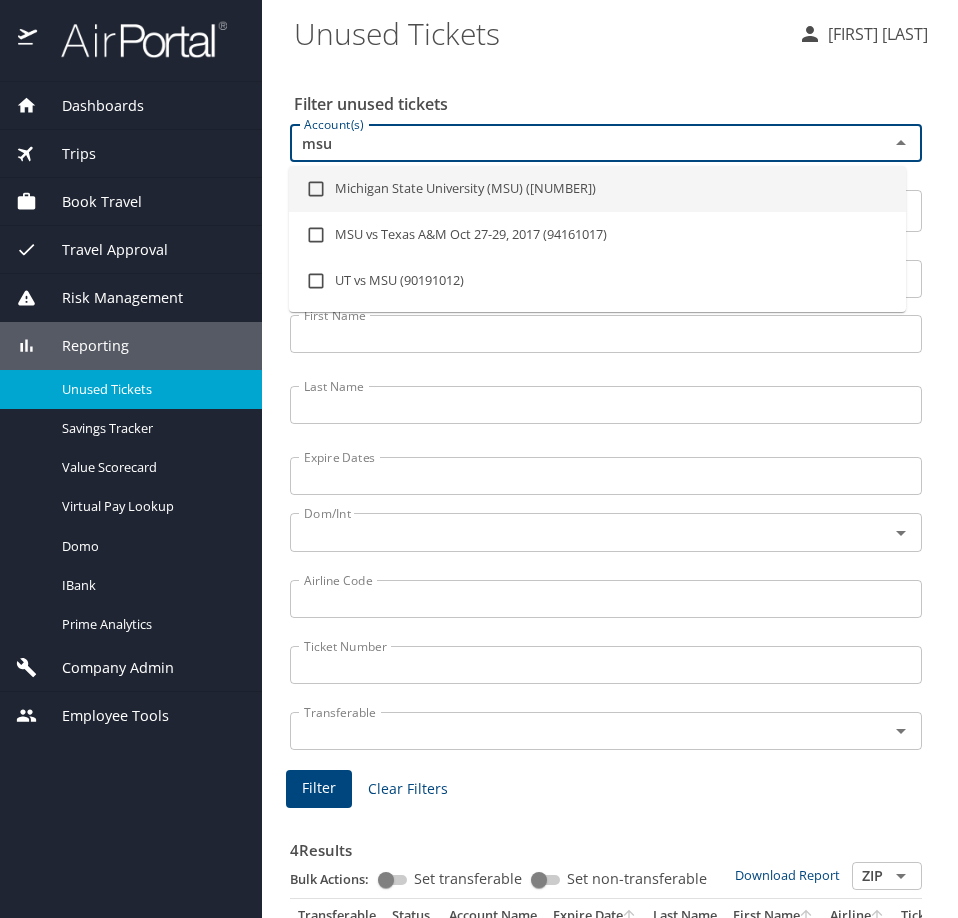 click at bounding box center (316, 189) 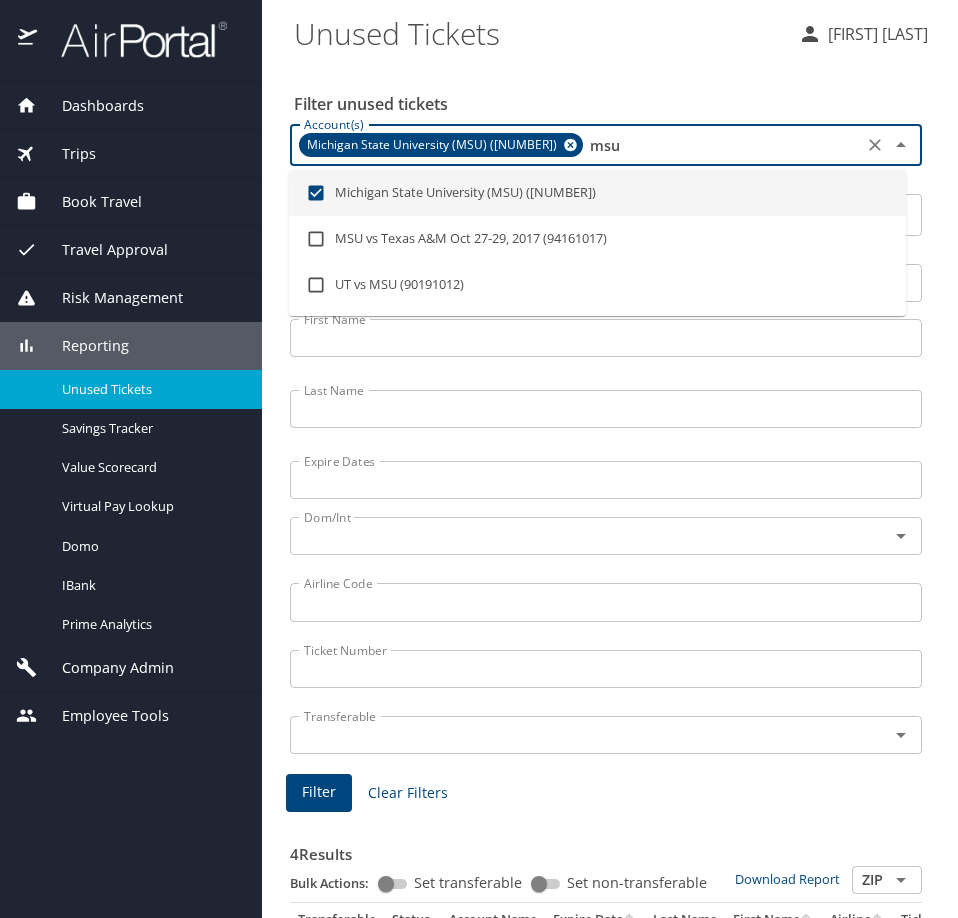 type on "ms" 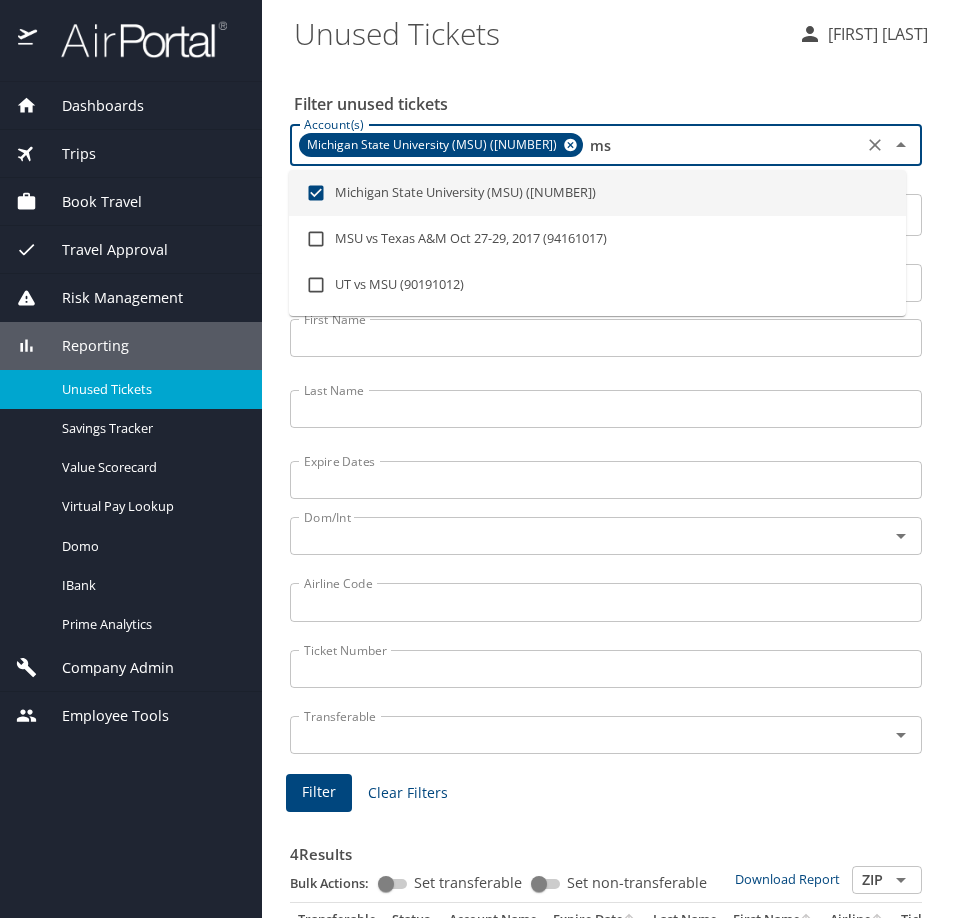 checkbox on "false" 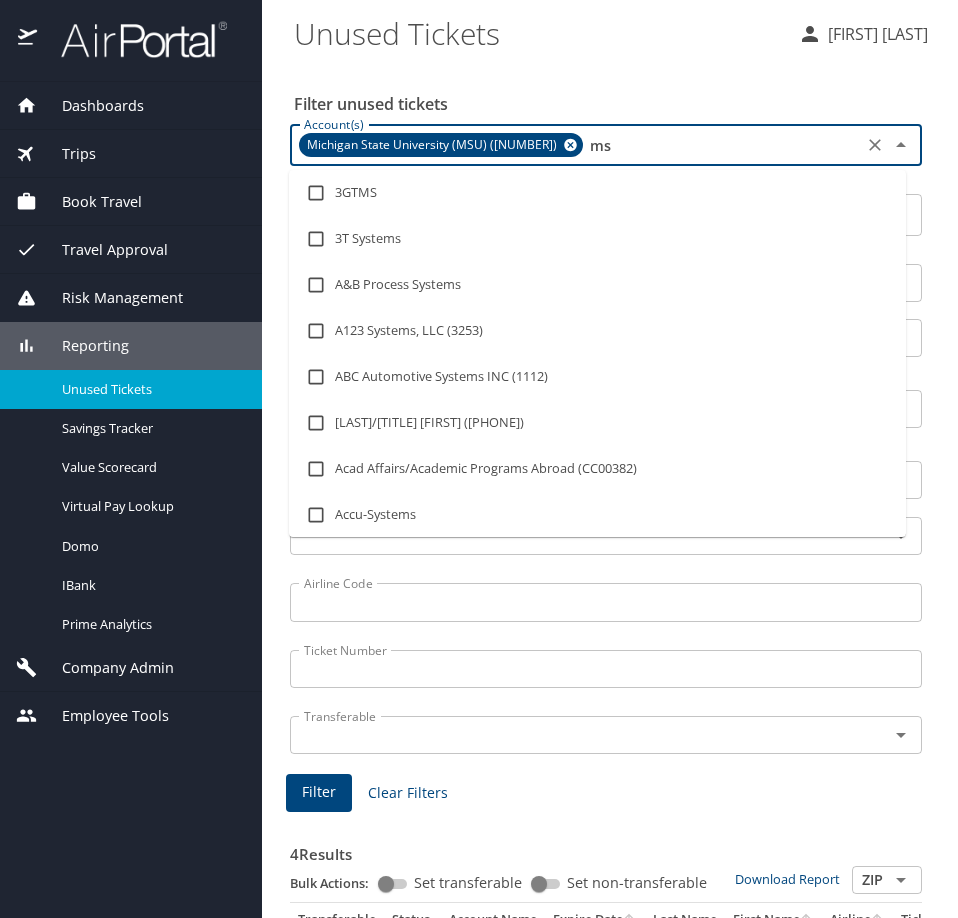 type on "m" 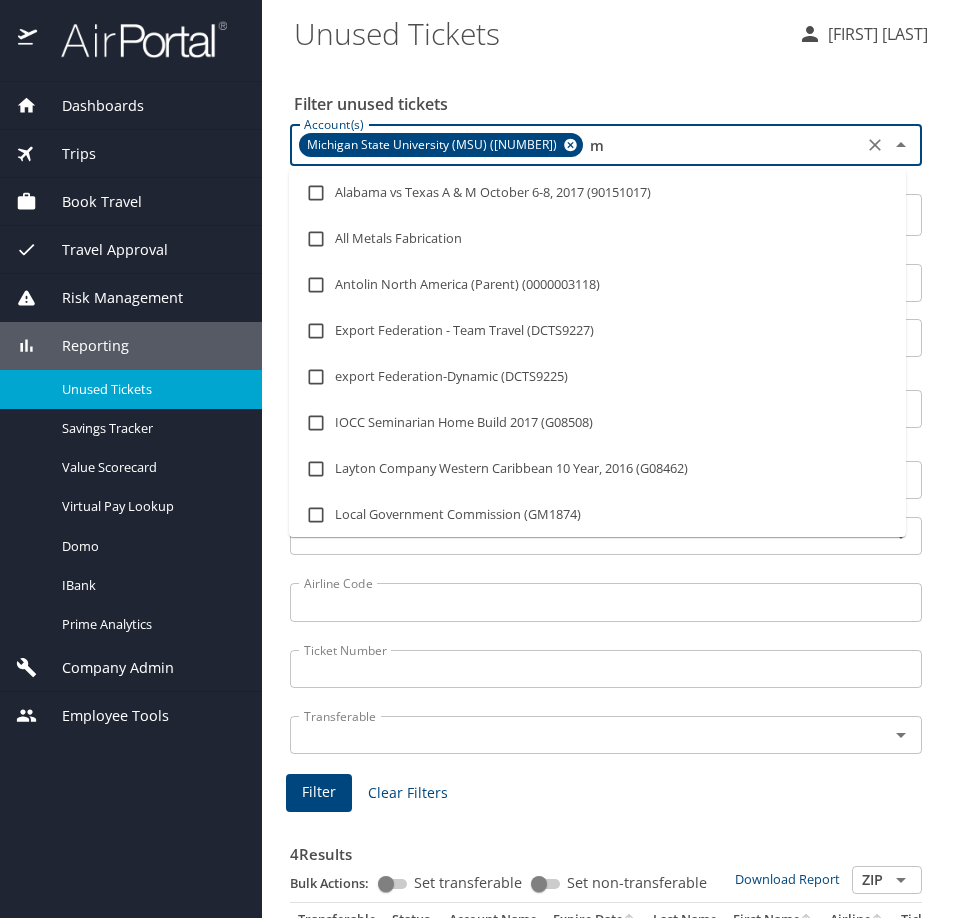 type 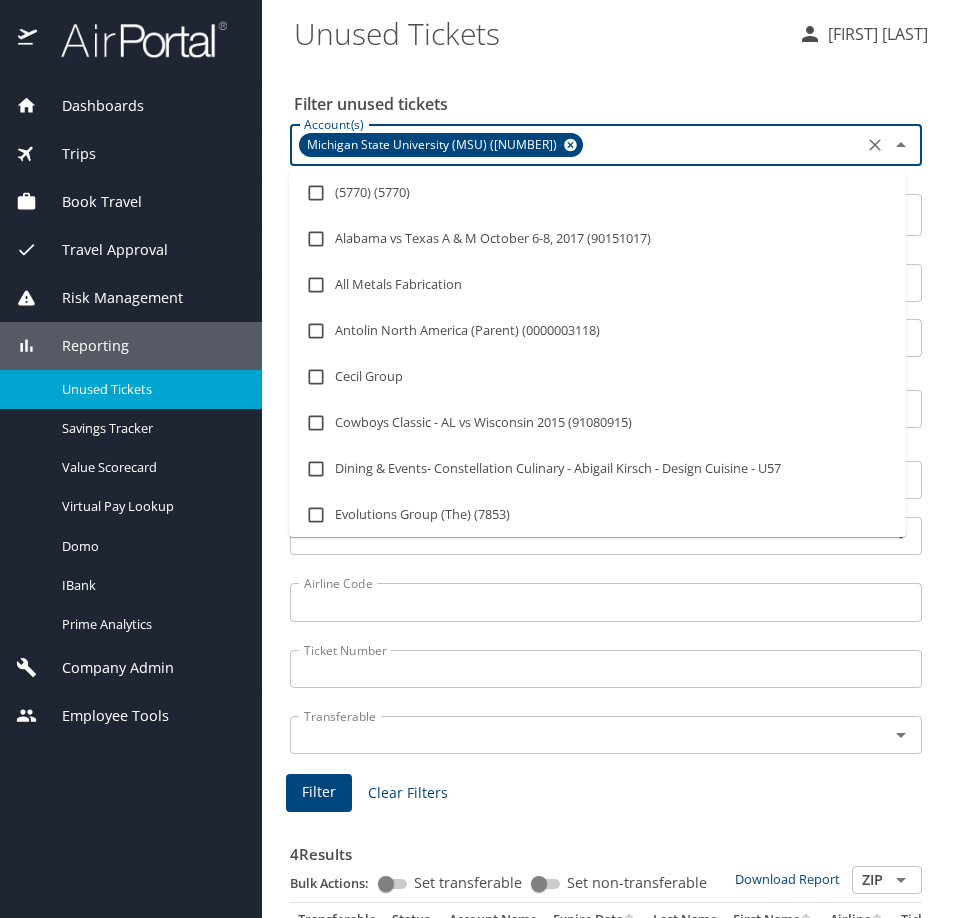 click on "Filter unused tickets" at bounding box center (610, 104) 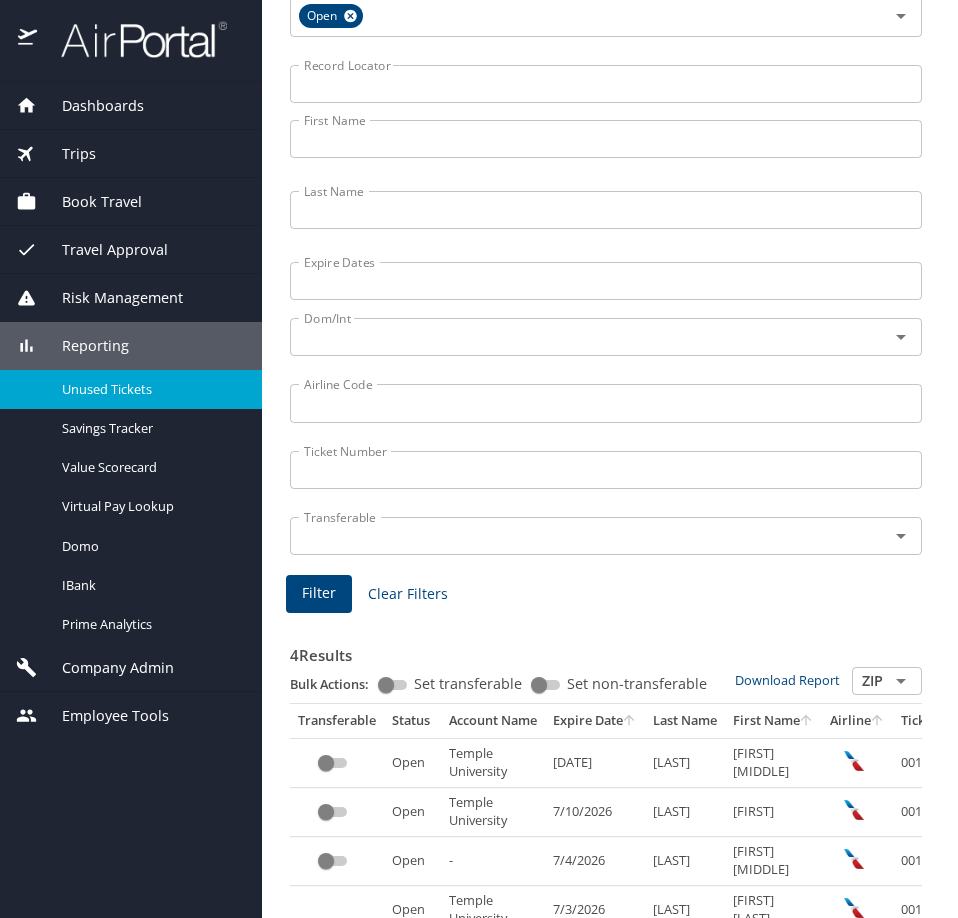 scroll, scrollTop: 200, scrollLeft: 0, axis: vertical 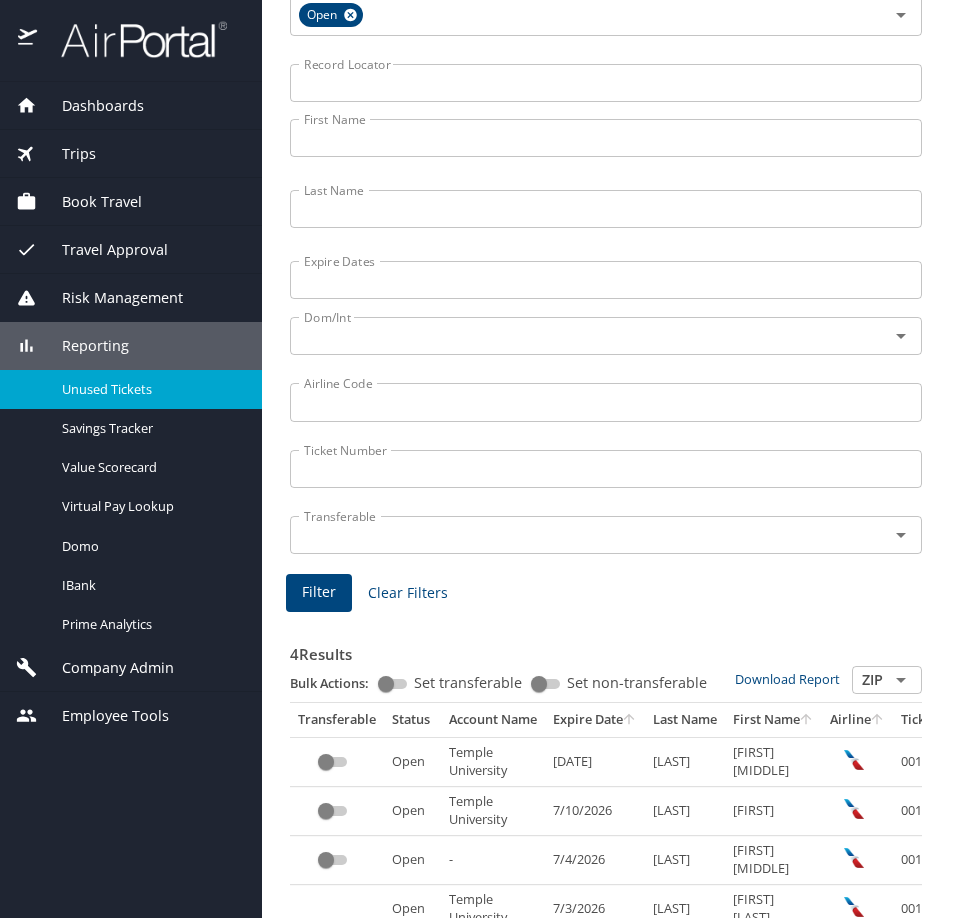 click on "Filter" at bounding box center (319, 592) 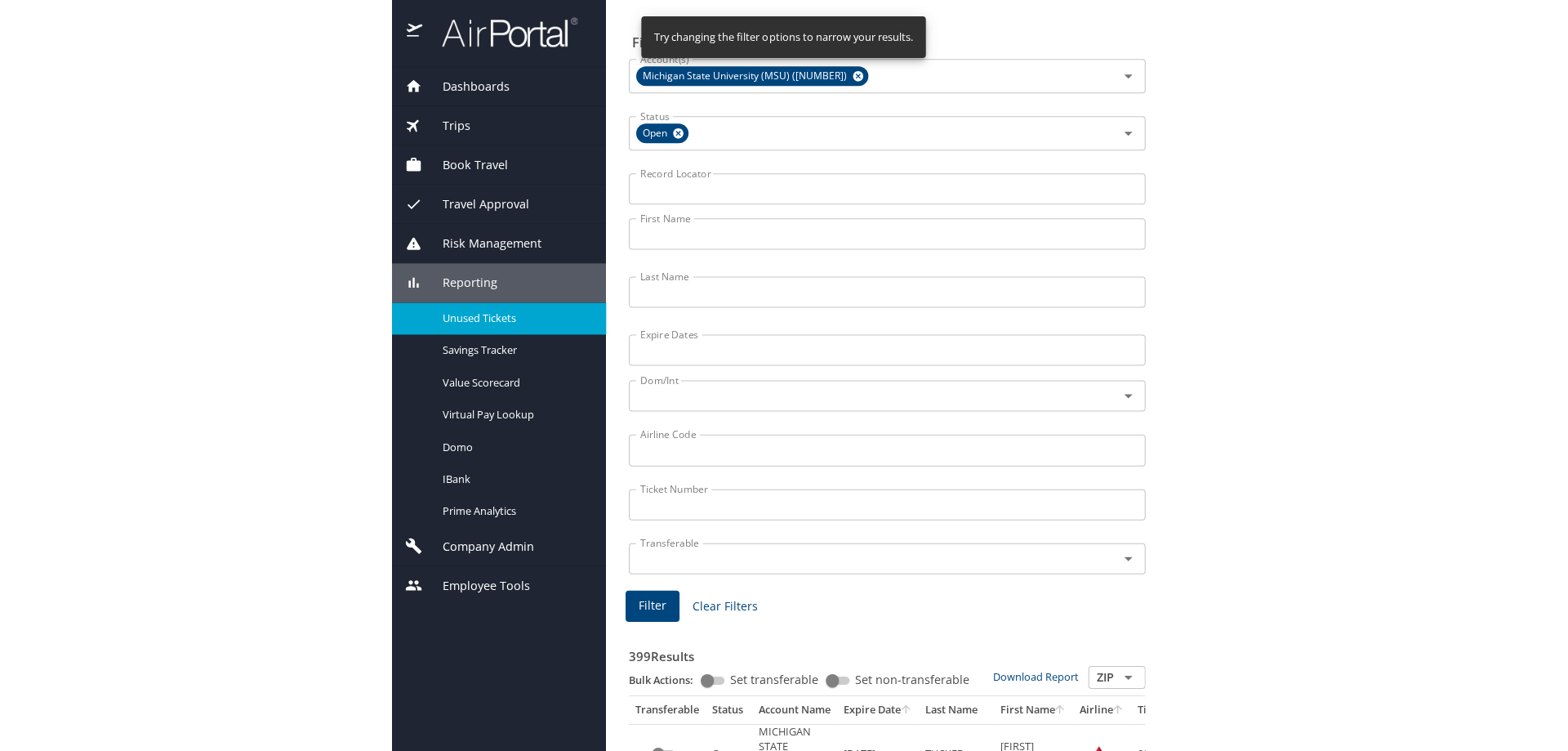scroll, scrollTop: 0, scrollLeft: 0, axis: both 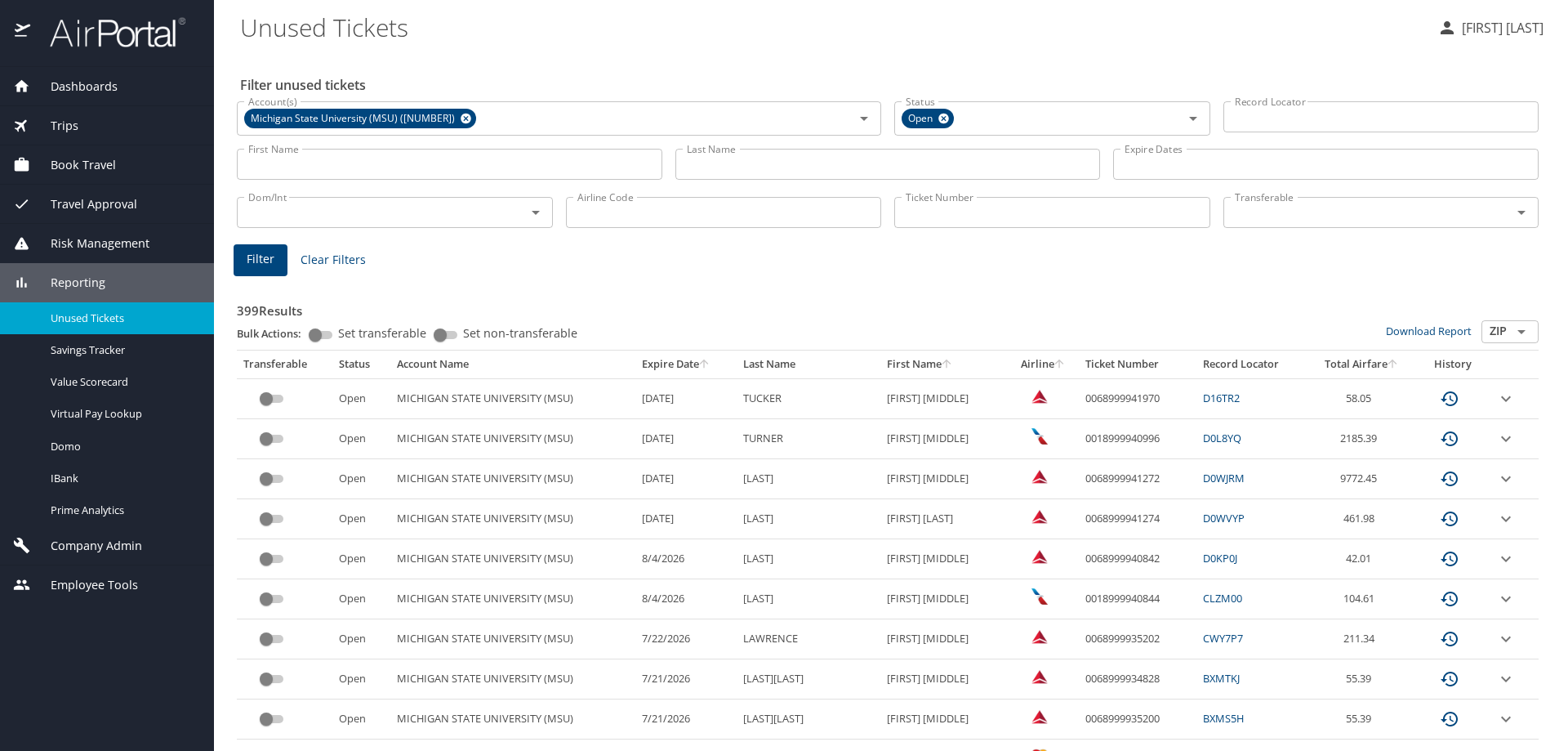 type 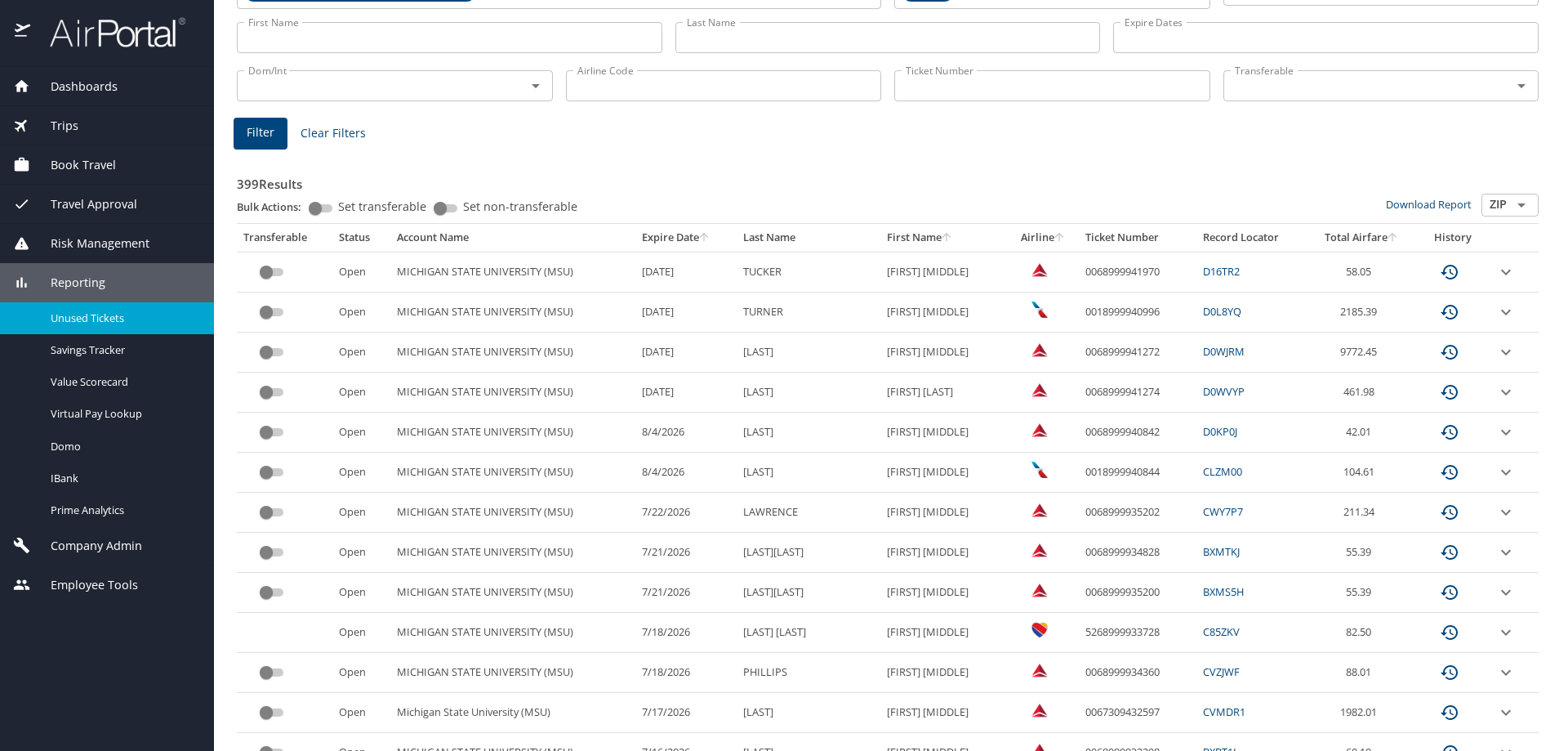 scroll, scrollTop: 0, scrollLeft: 0, axis: both 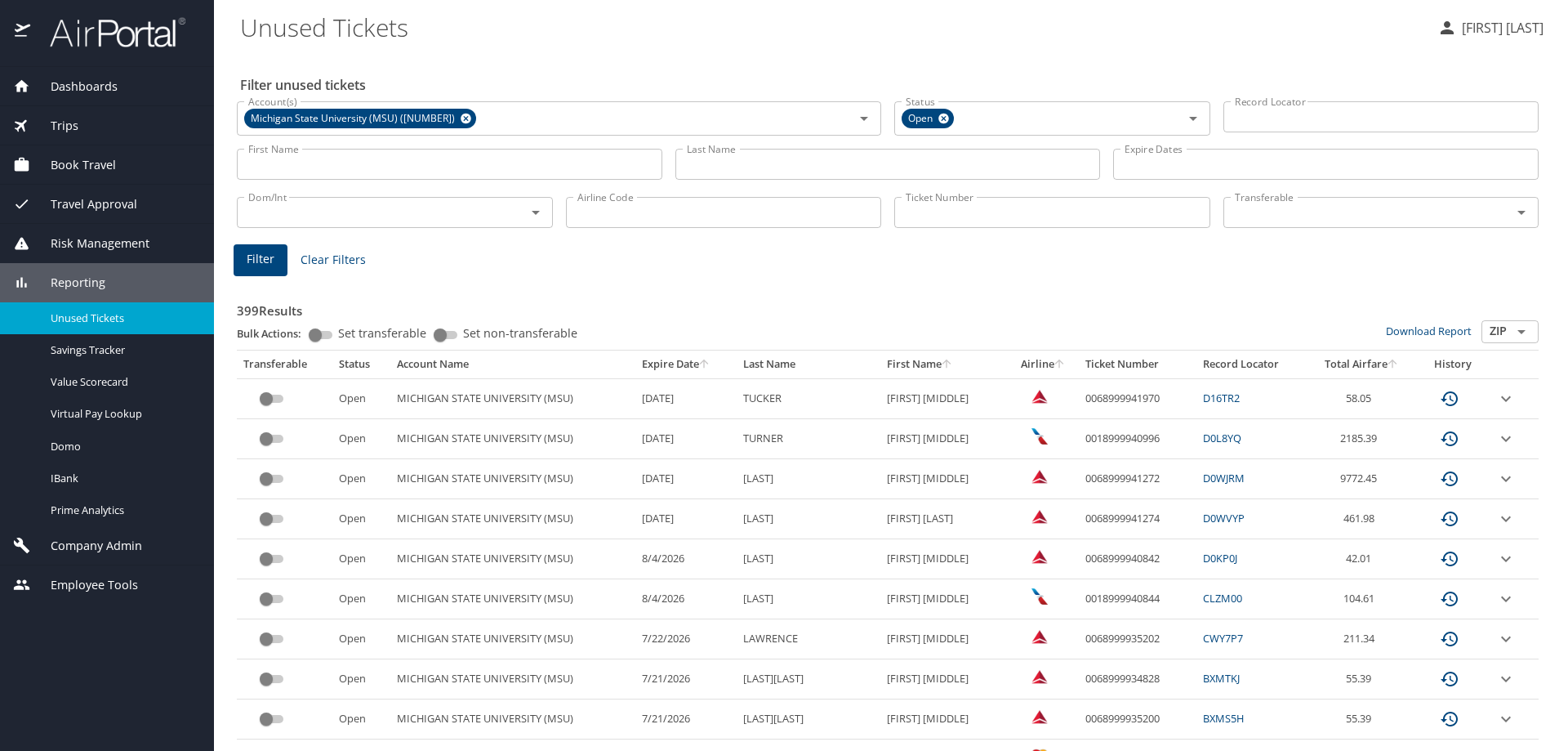 click on "Set transferable" at bounding box center [315, 335] 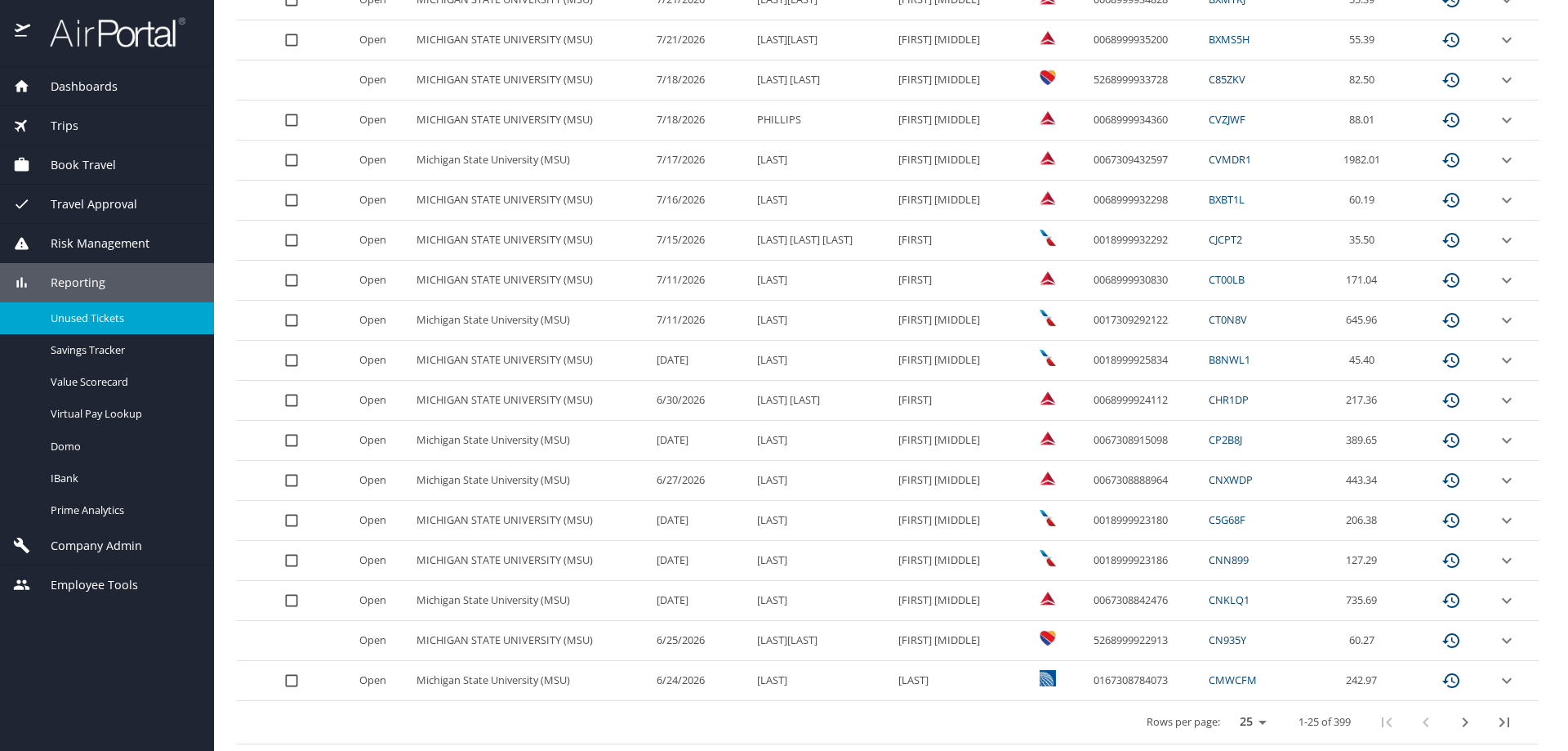 scroll, scrollTop: 189, scrollLeft: 0, axis: vertical 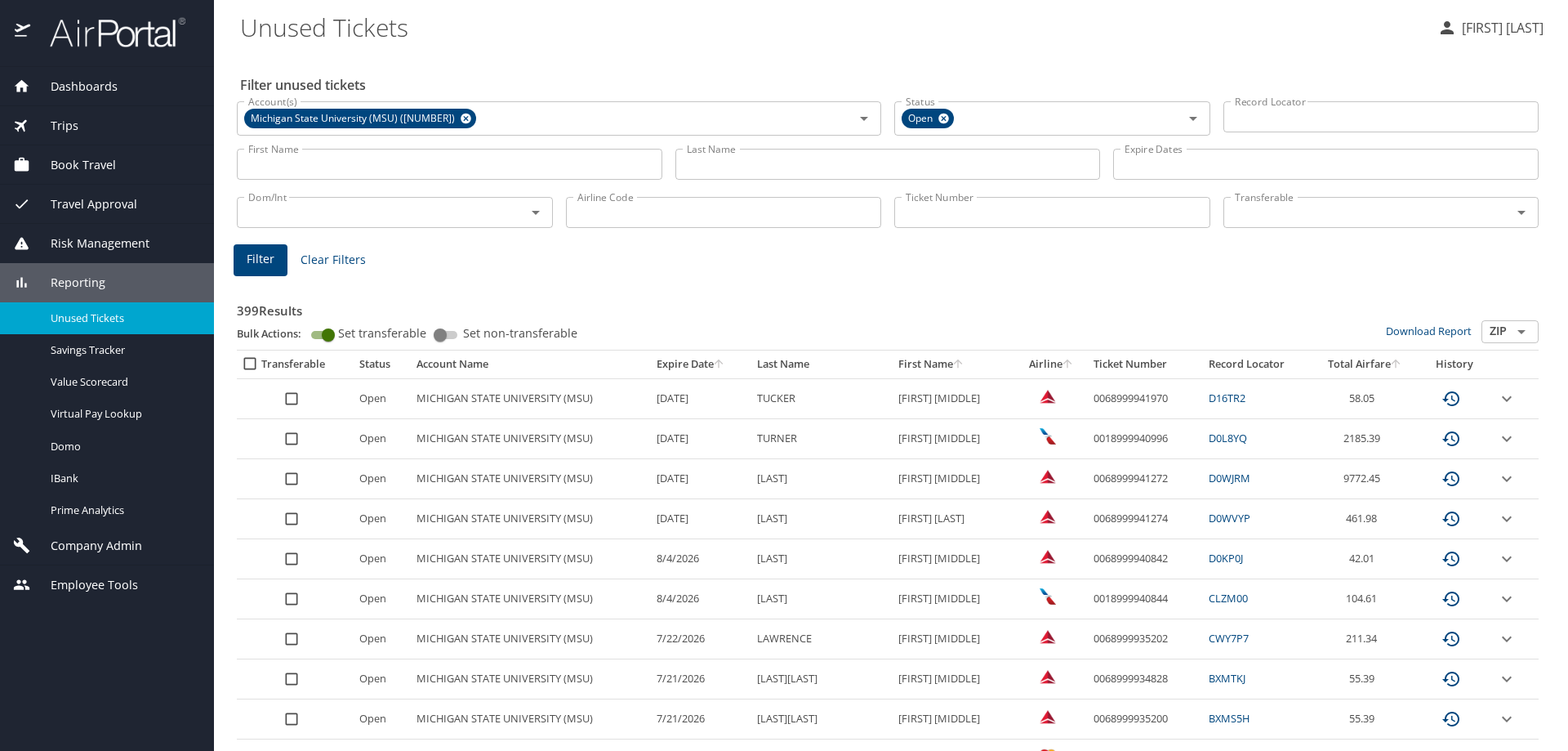 click on "Transferable" at bounding box center (1357, 212) 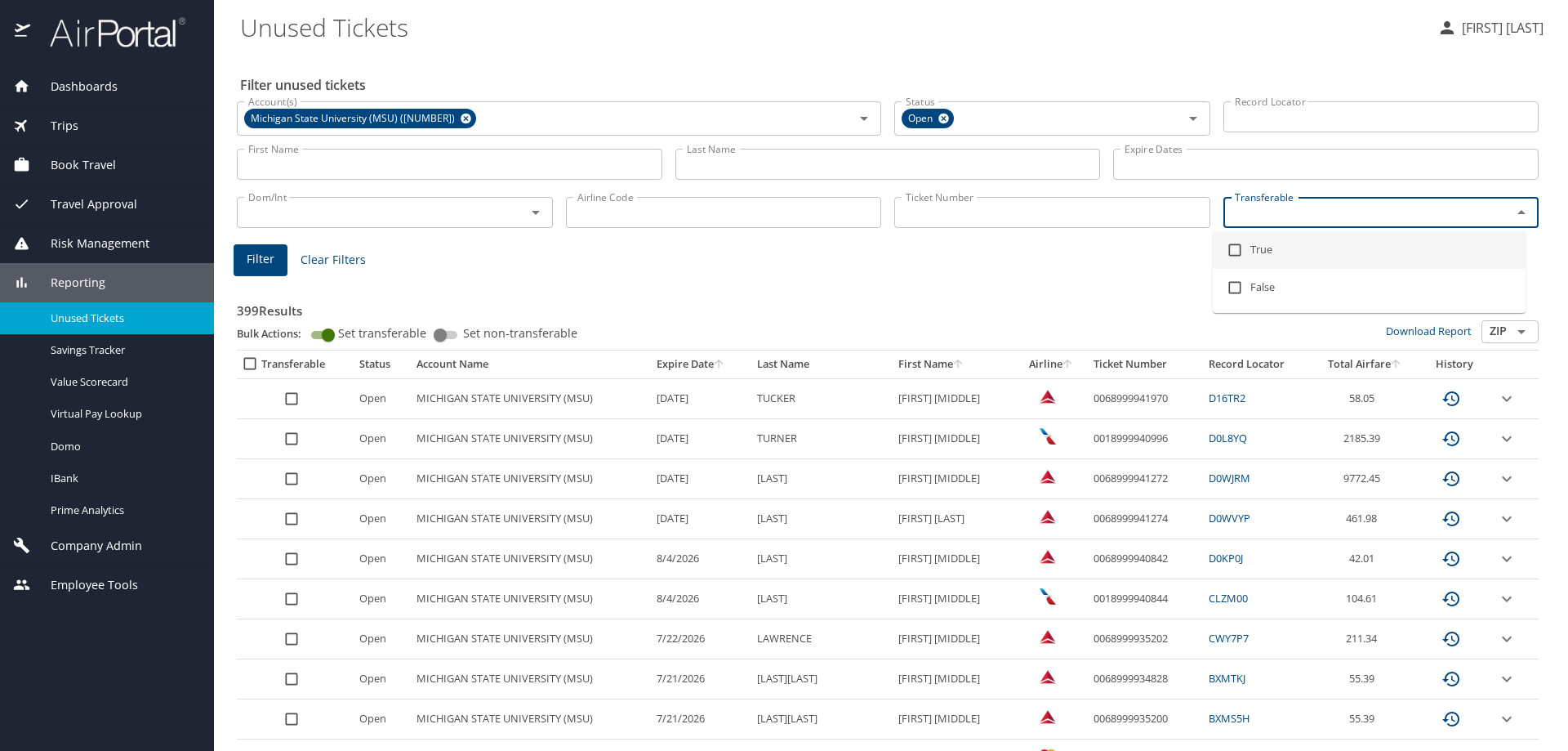 click at bounding box center [1235, 250] 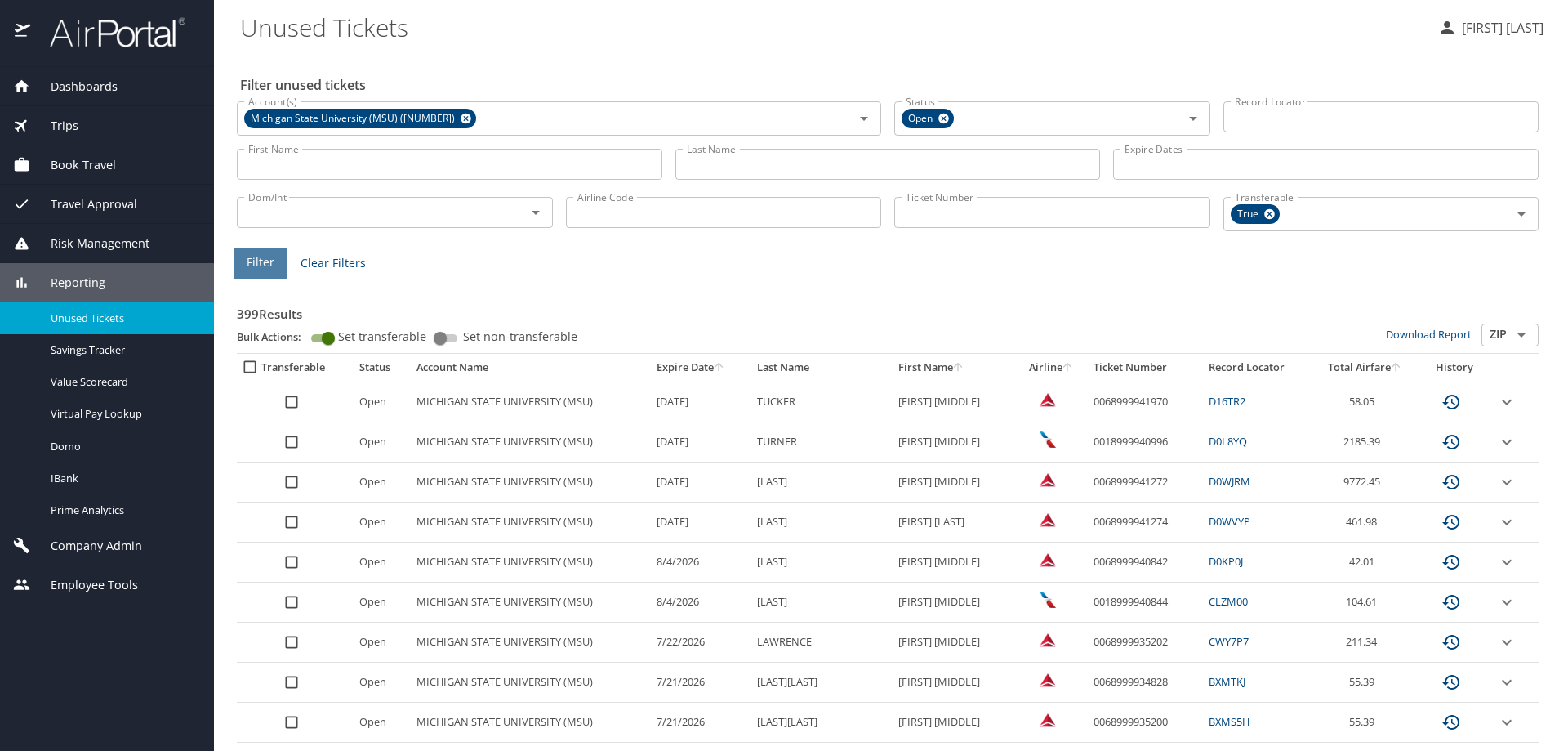 click on "Filter" at bounding box center [261, 262] 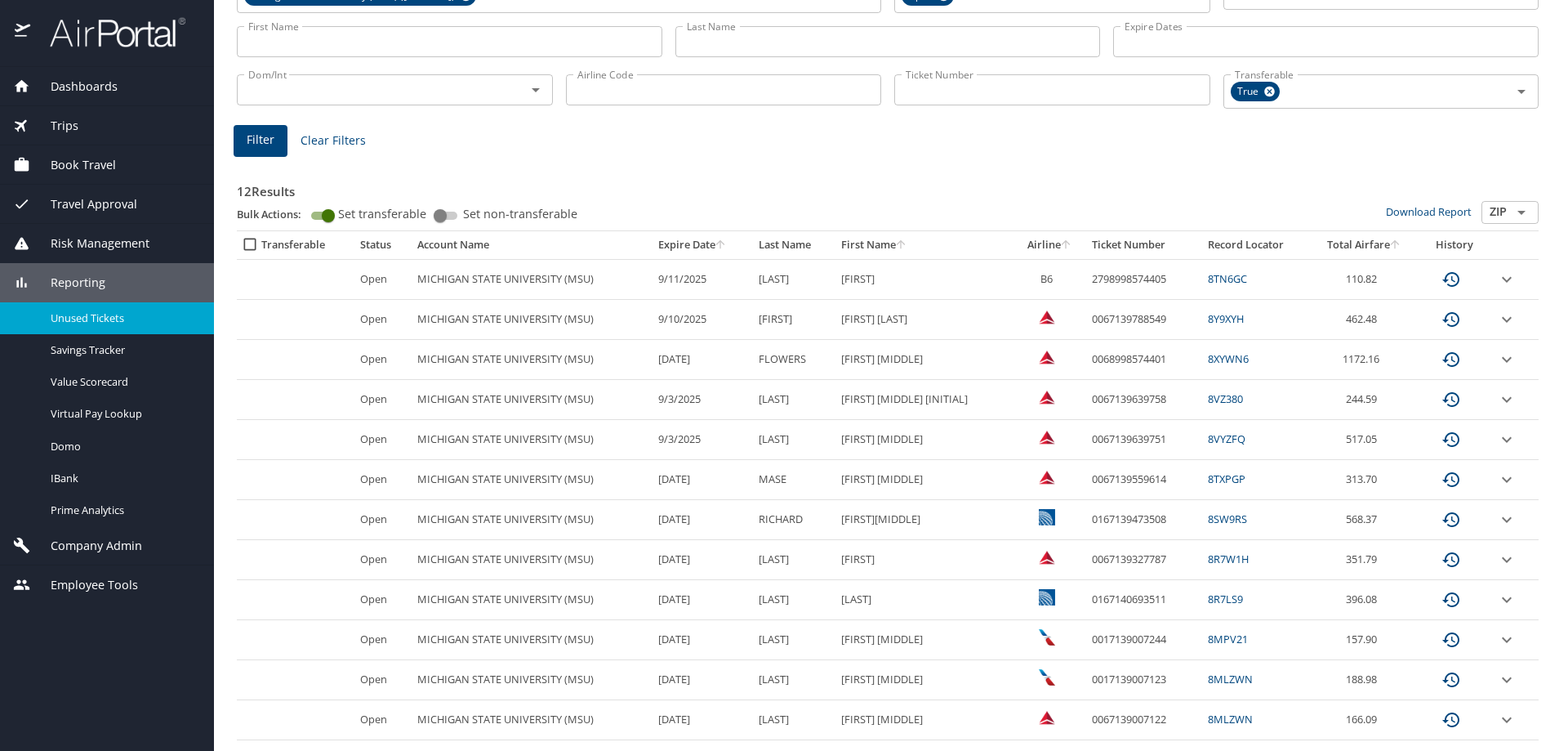 scroll, scrollTop: 162, scrollLeft: 0, axis: vertical 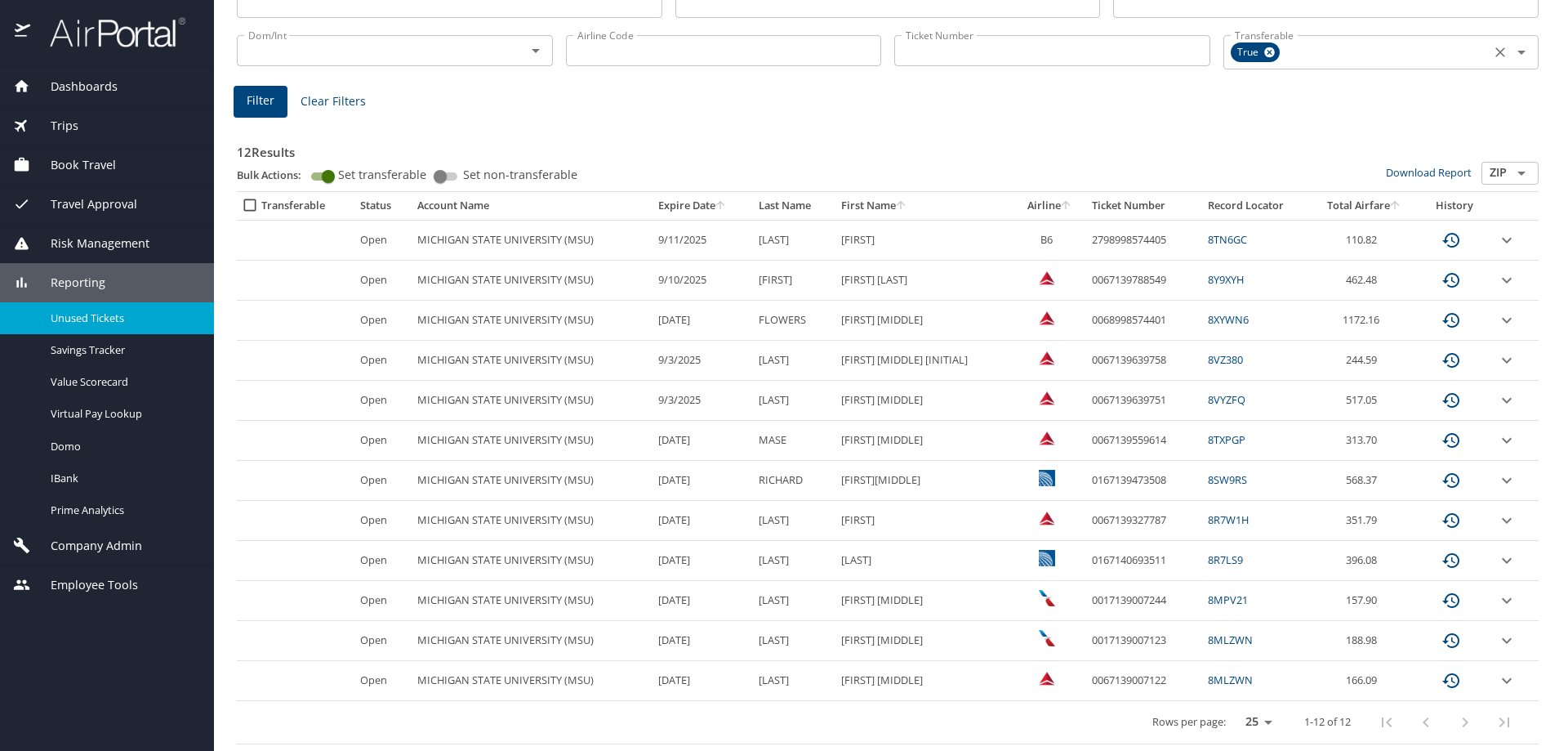 click 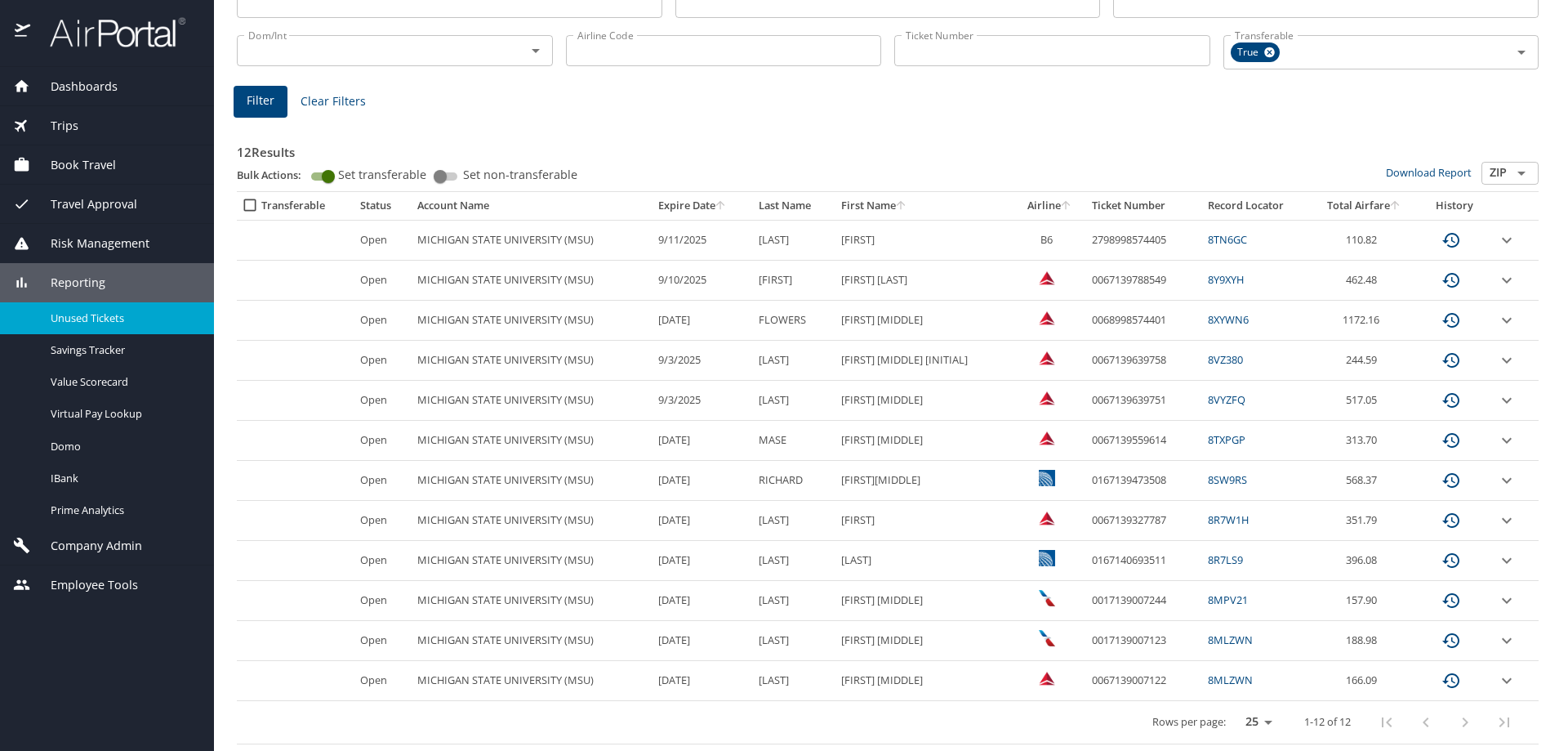 scroll, scrollTop: 159, scrollLeft: 0, axis: vertical 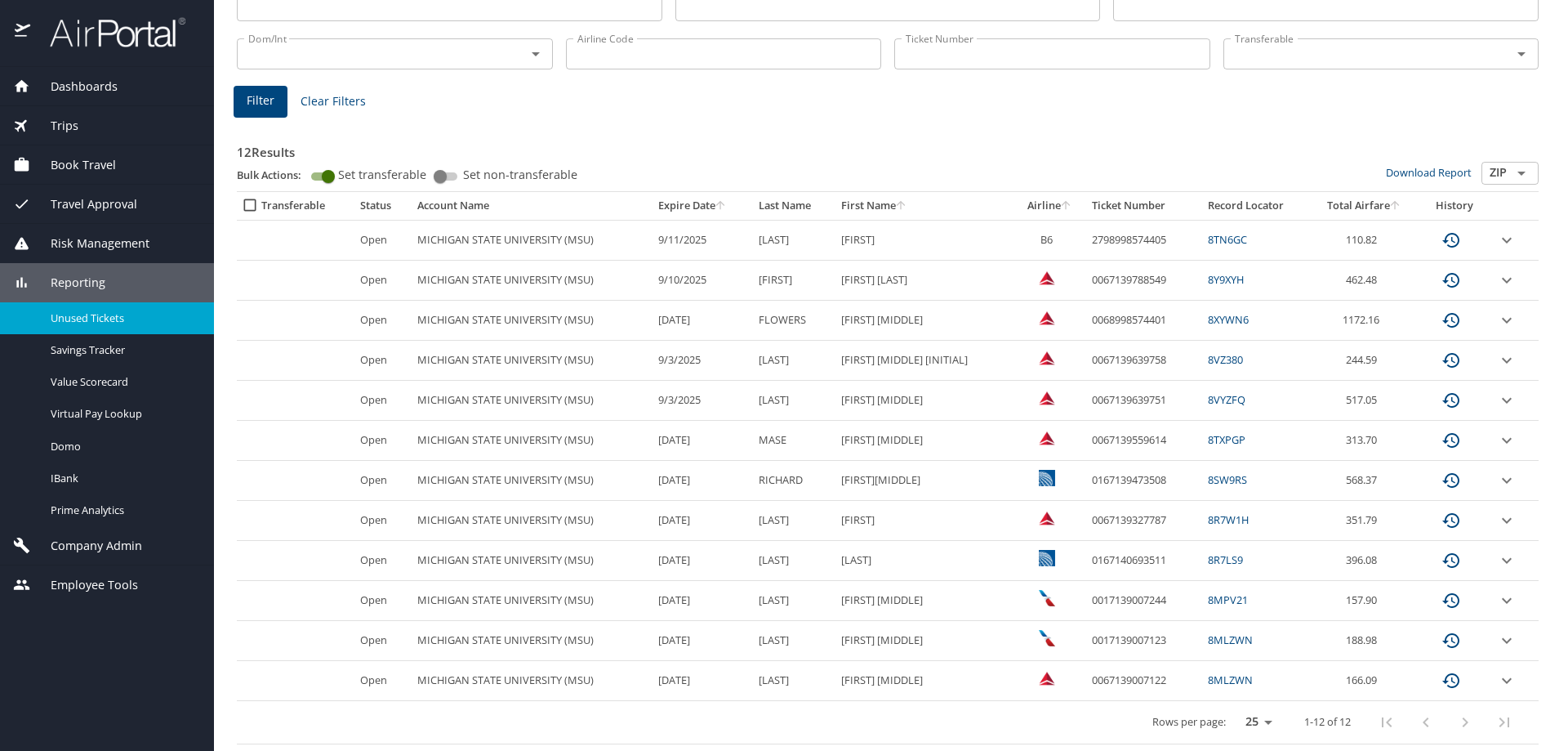 click on "Filter" at bounding box center (261, 101) 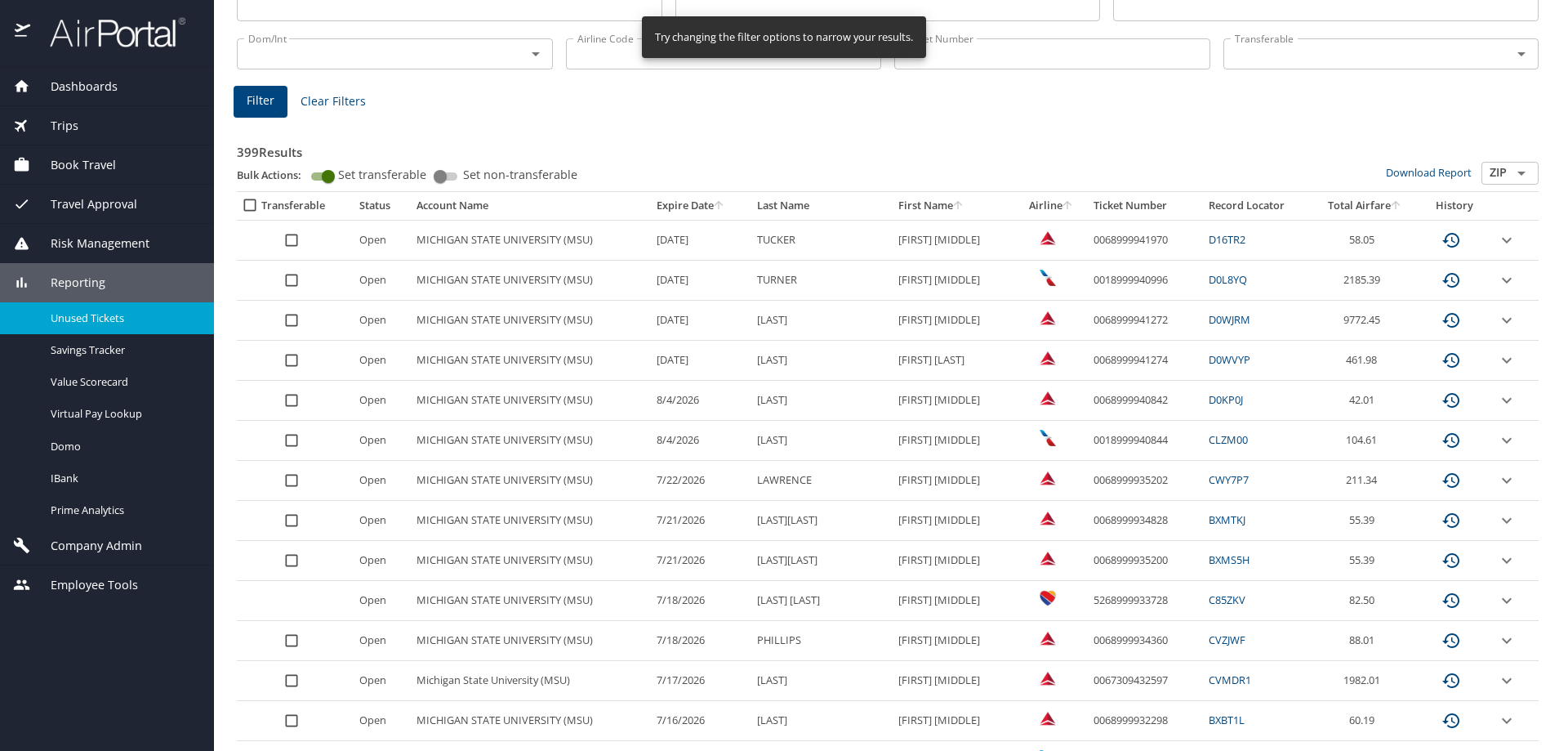 scroll, scrollTop: 162, scrollLeft: 0, axis: vertical 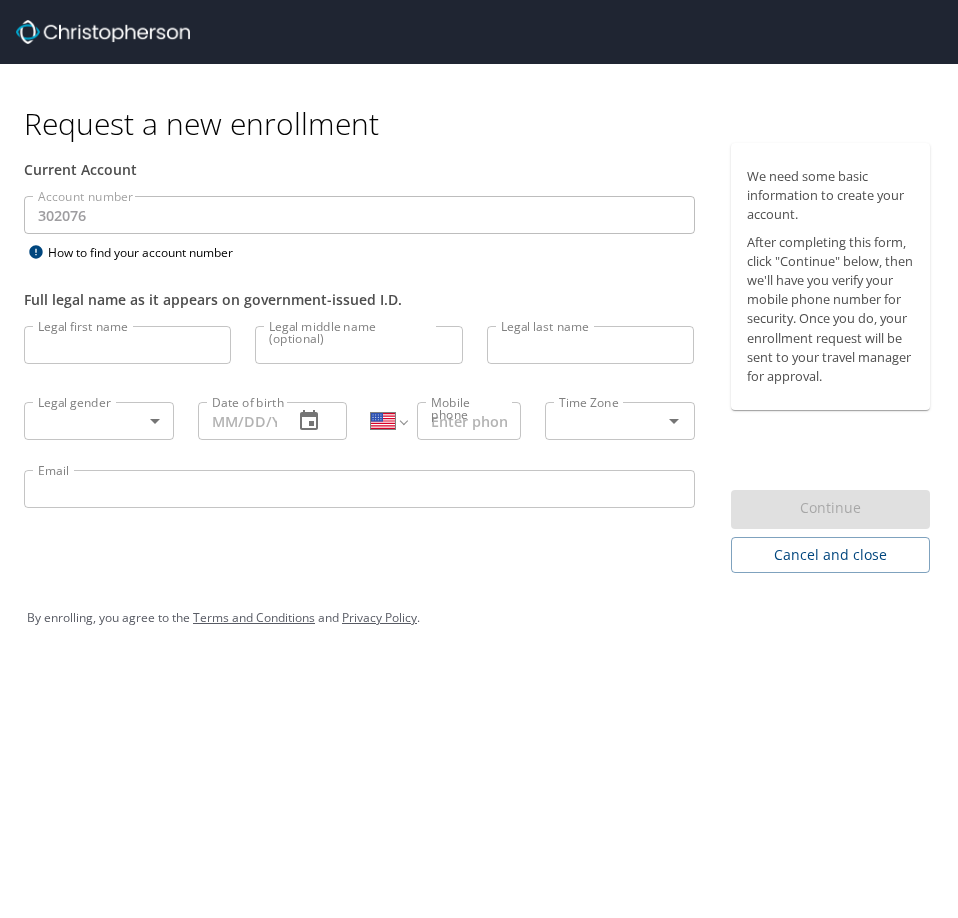 select on "US" 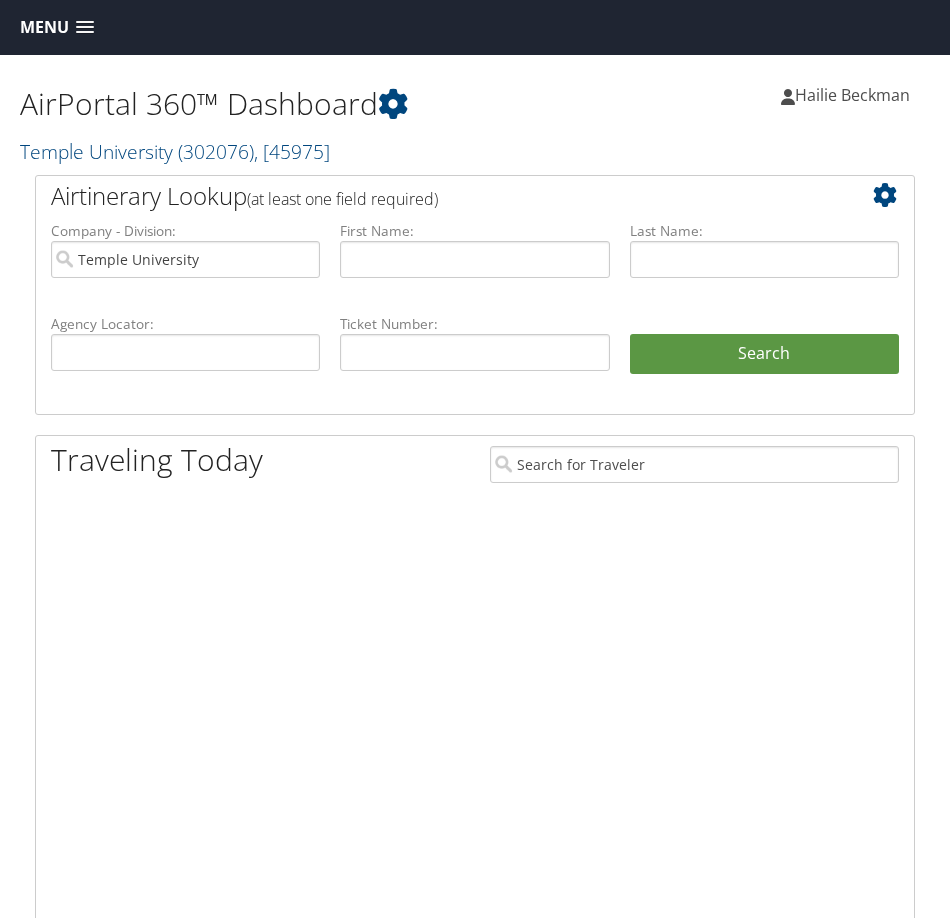 scroll, scrollTop: 0, scrollLeft: 0, axis: both 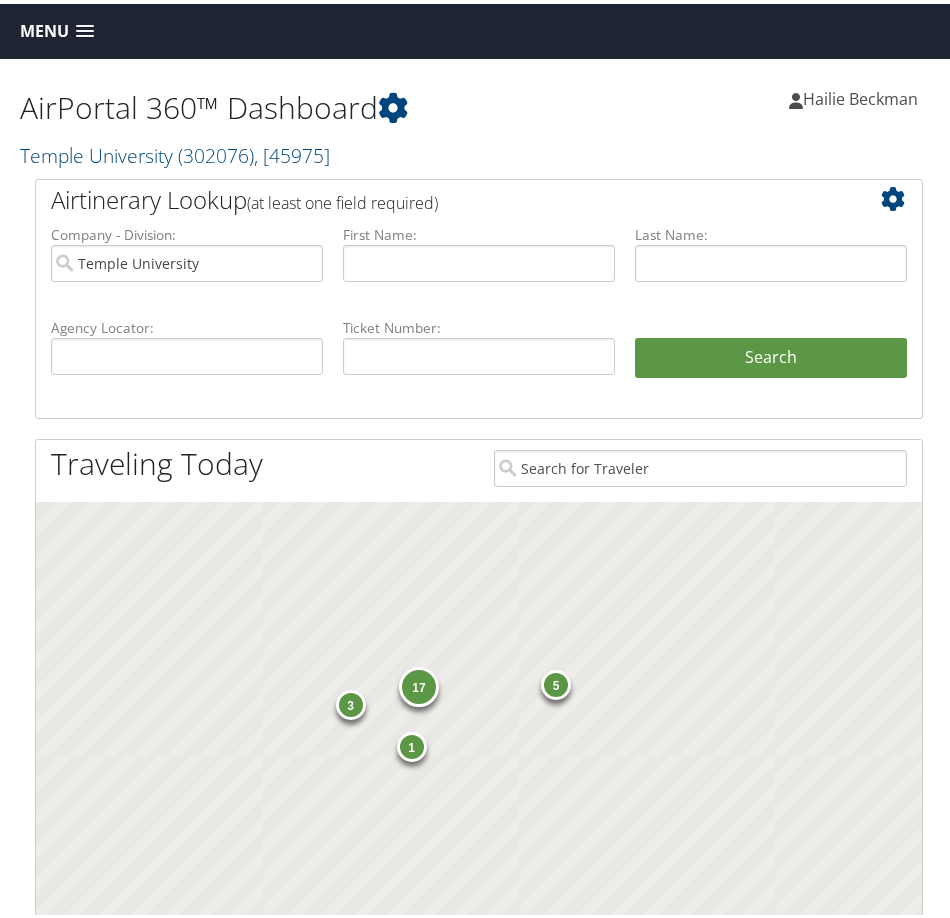 click on "Menu" at bounding box center (44, 27) 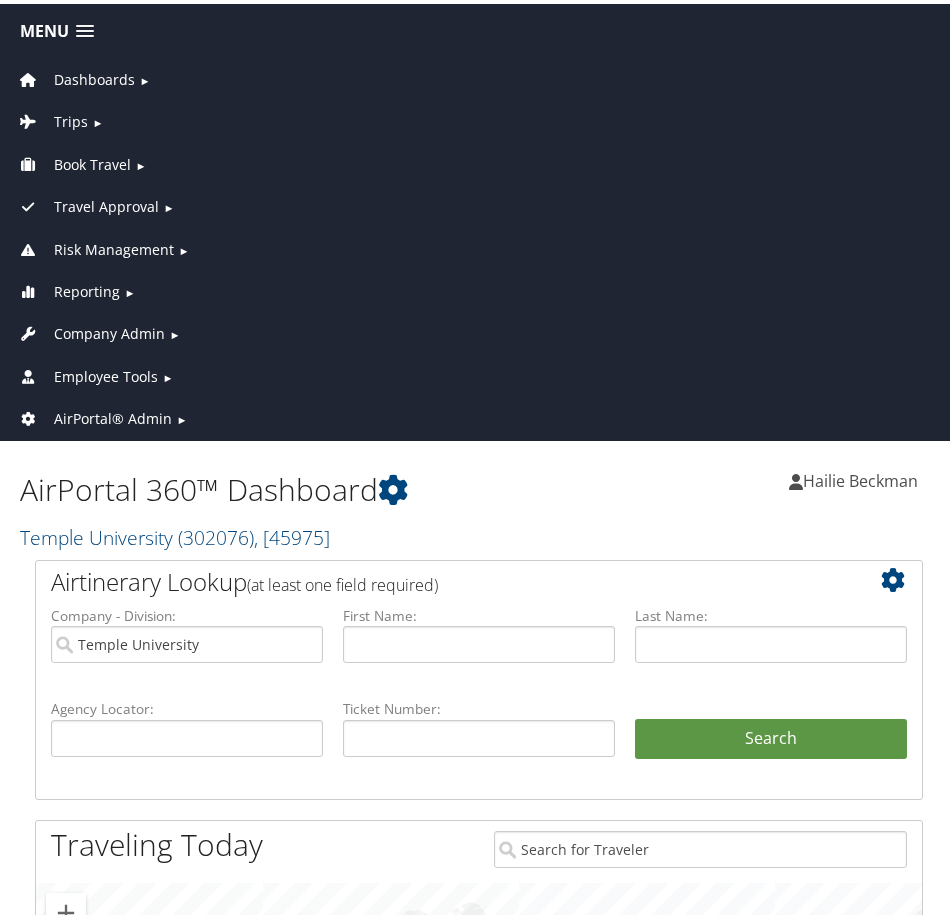 click on "Company Admin" at bounding box center [109, 330] 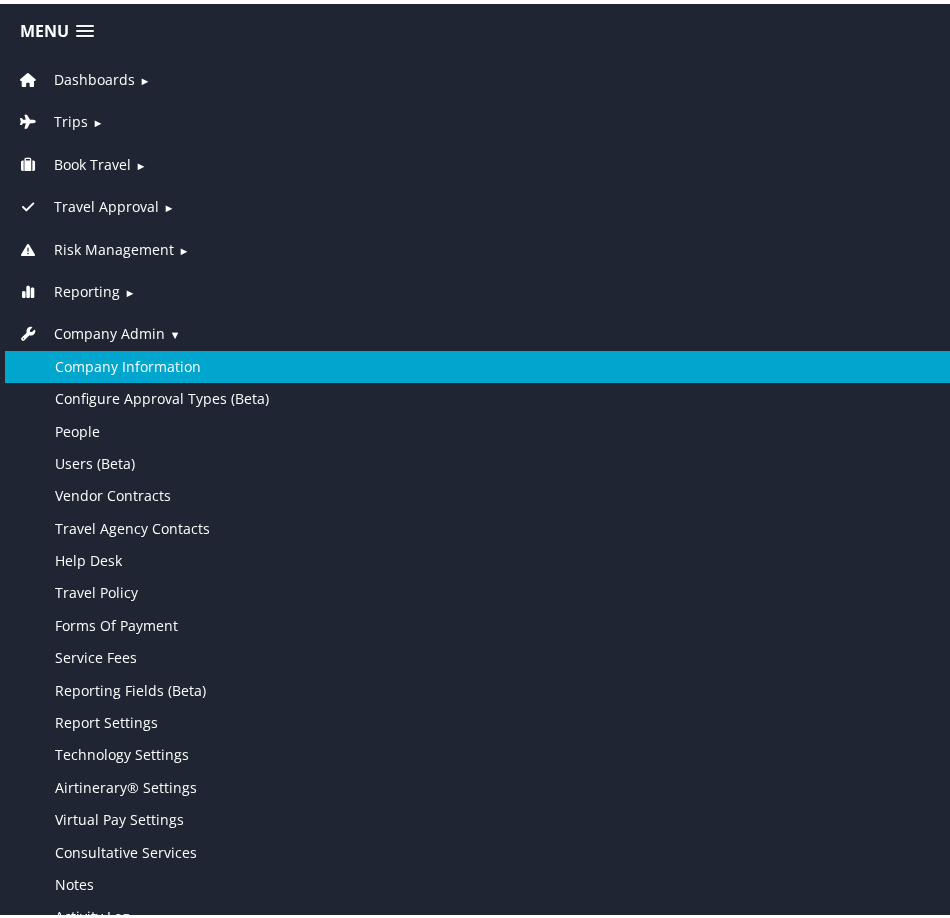click on "Company Information" at bounding box center [479, 363] 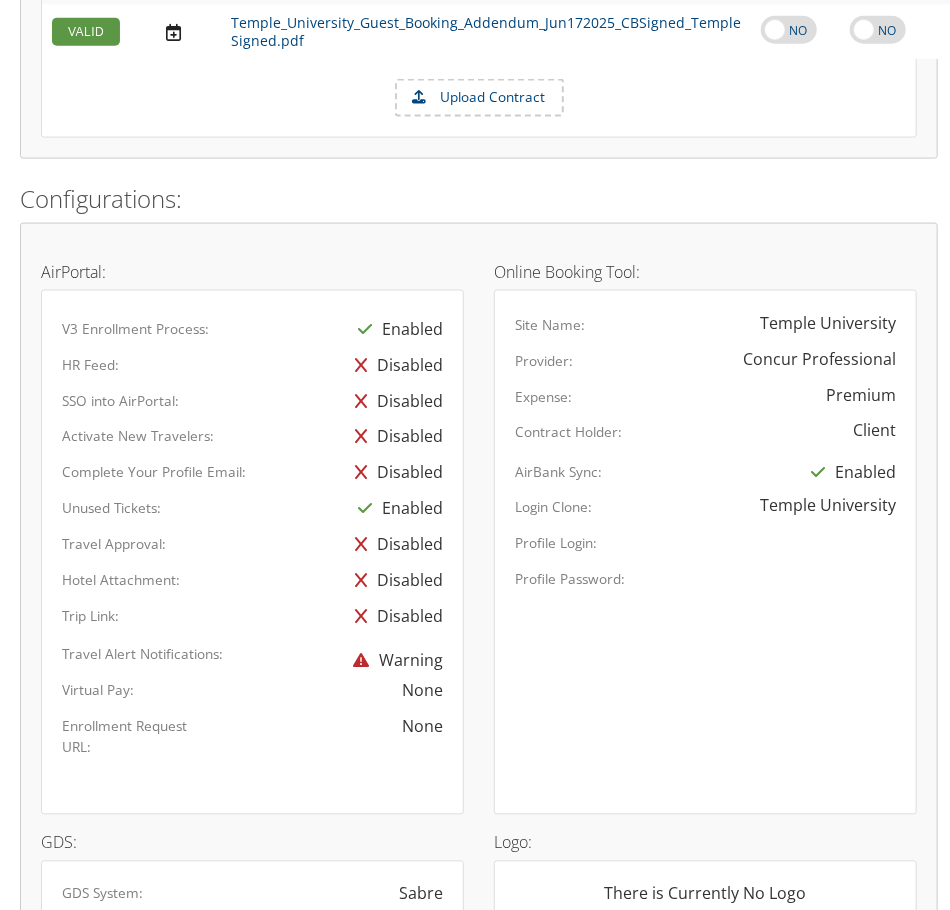 scroll, scrollTop: 1100, scrollLeft: 0, axis: vertical 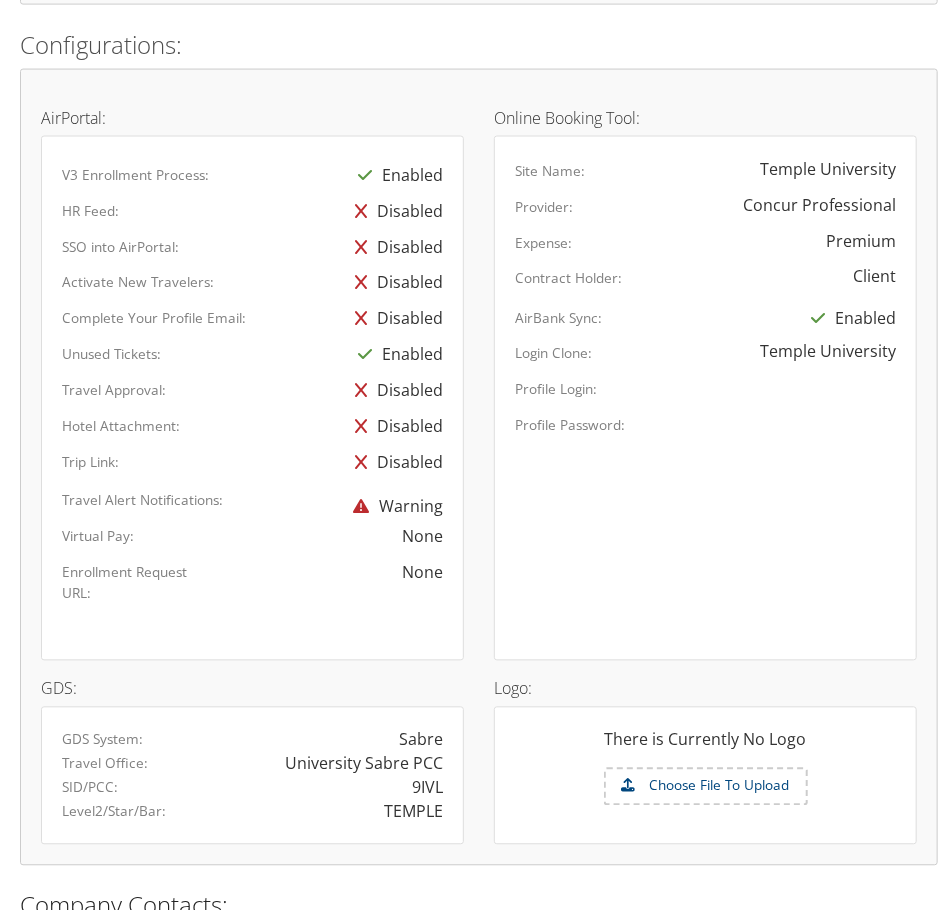 click on "GDS: GDS System: Sabre Travel Office: University Sabre PCC SID/PCC: 9IVL Level2/Star/Bar: [NAME]" at bounding box center [252, 753] 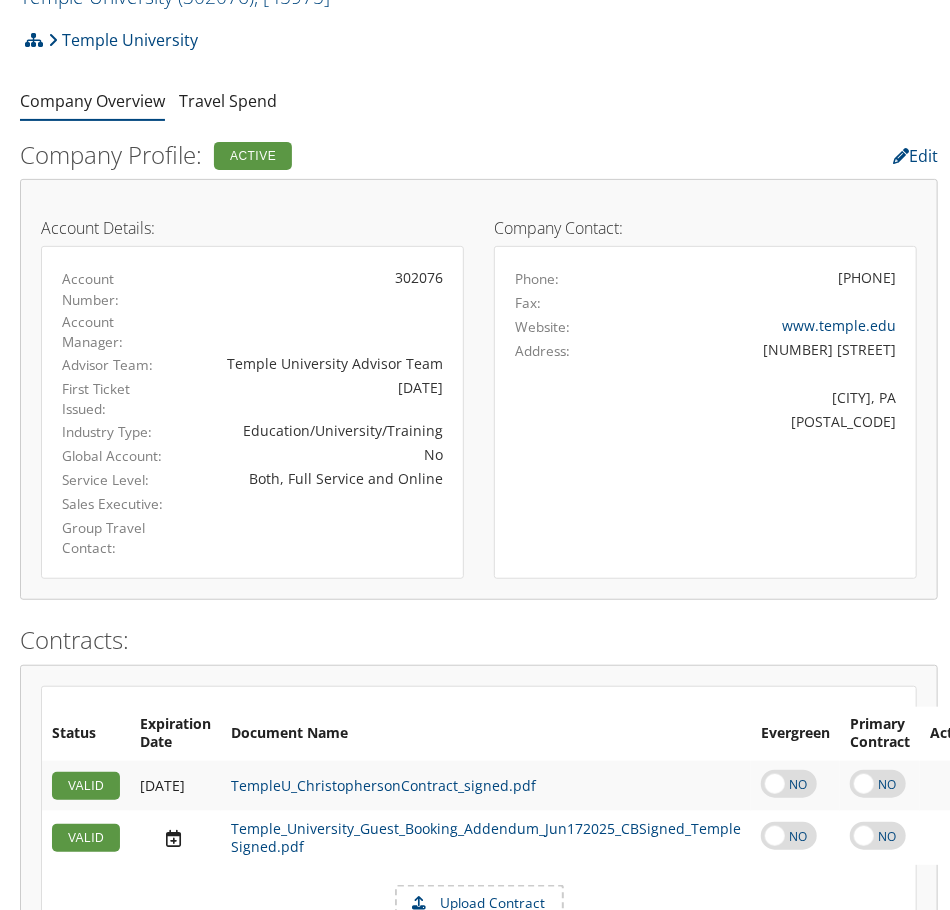 scroll, scrollTop: 0, scrollLeft: 0, axis: both 